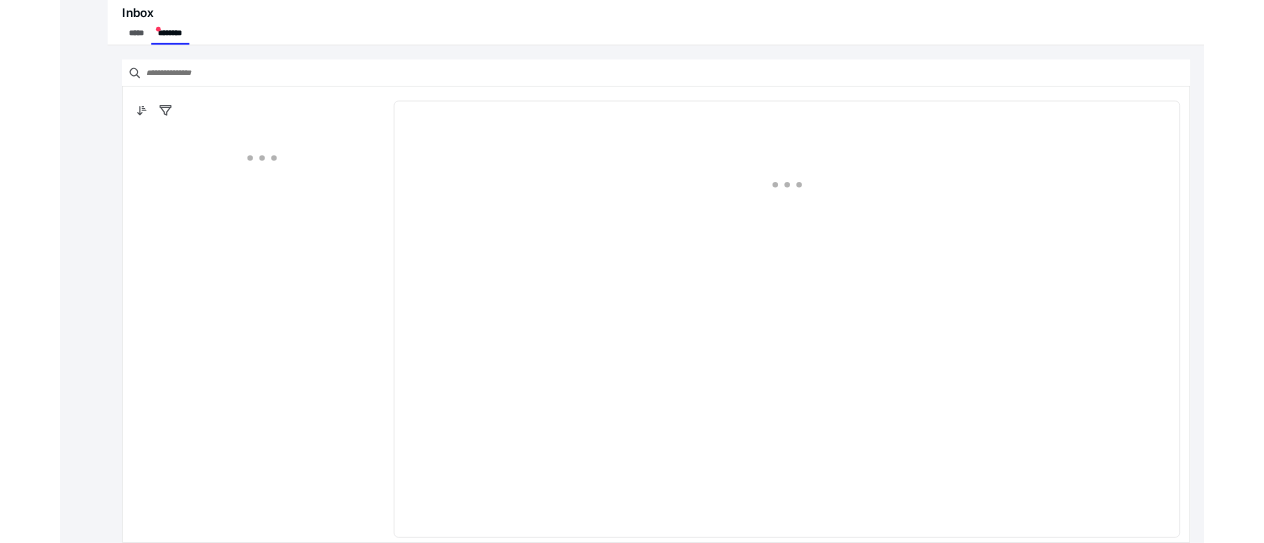 scroll, scrollTop: 0, scrollLeft: 0, axis: both 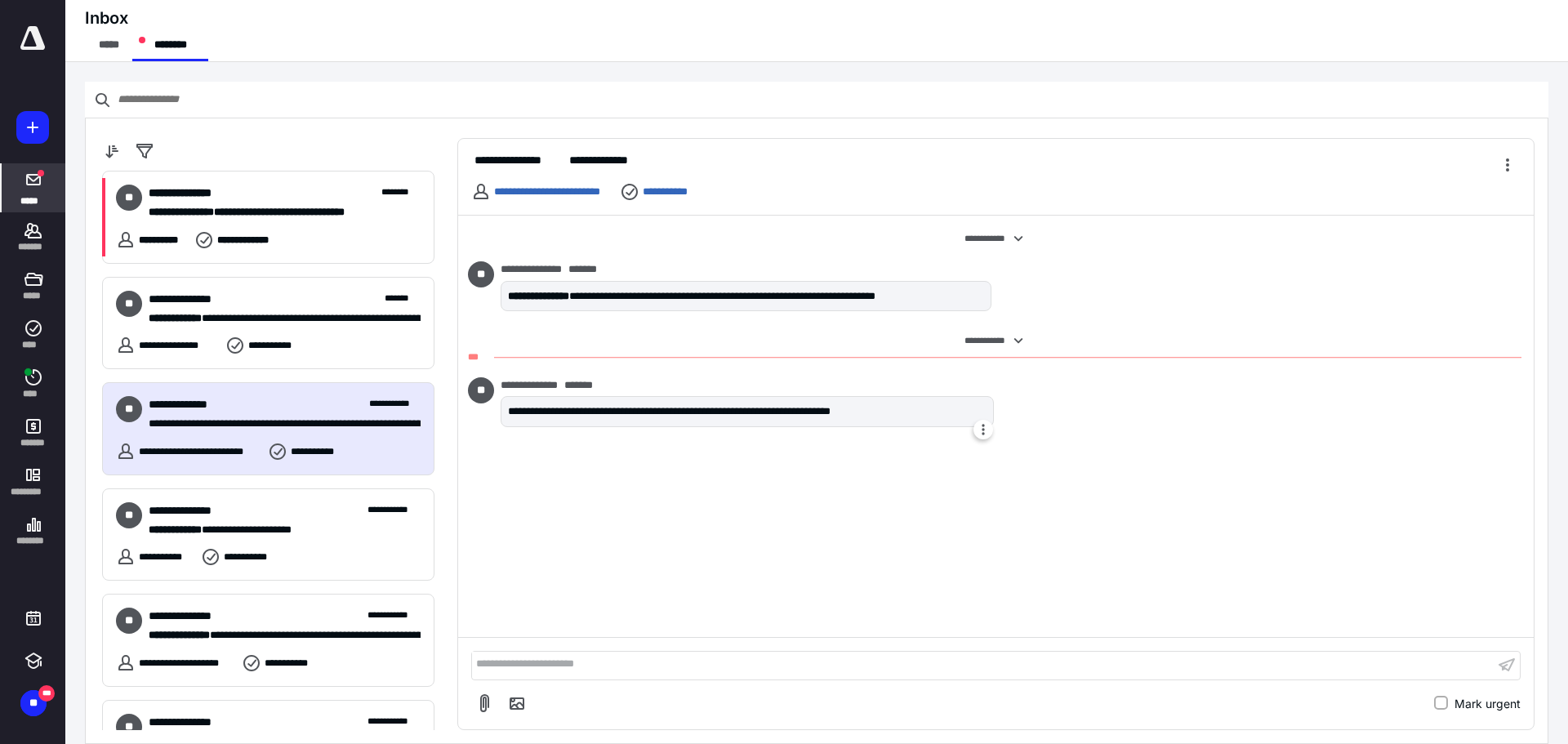 click on "**********" at bounding box center [747, 412] 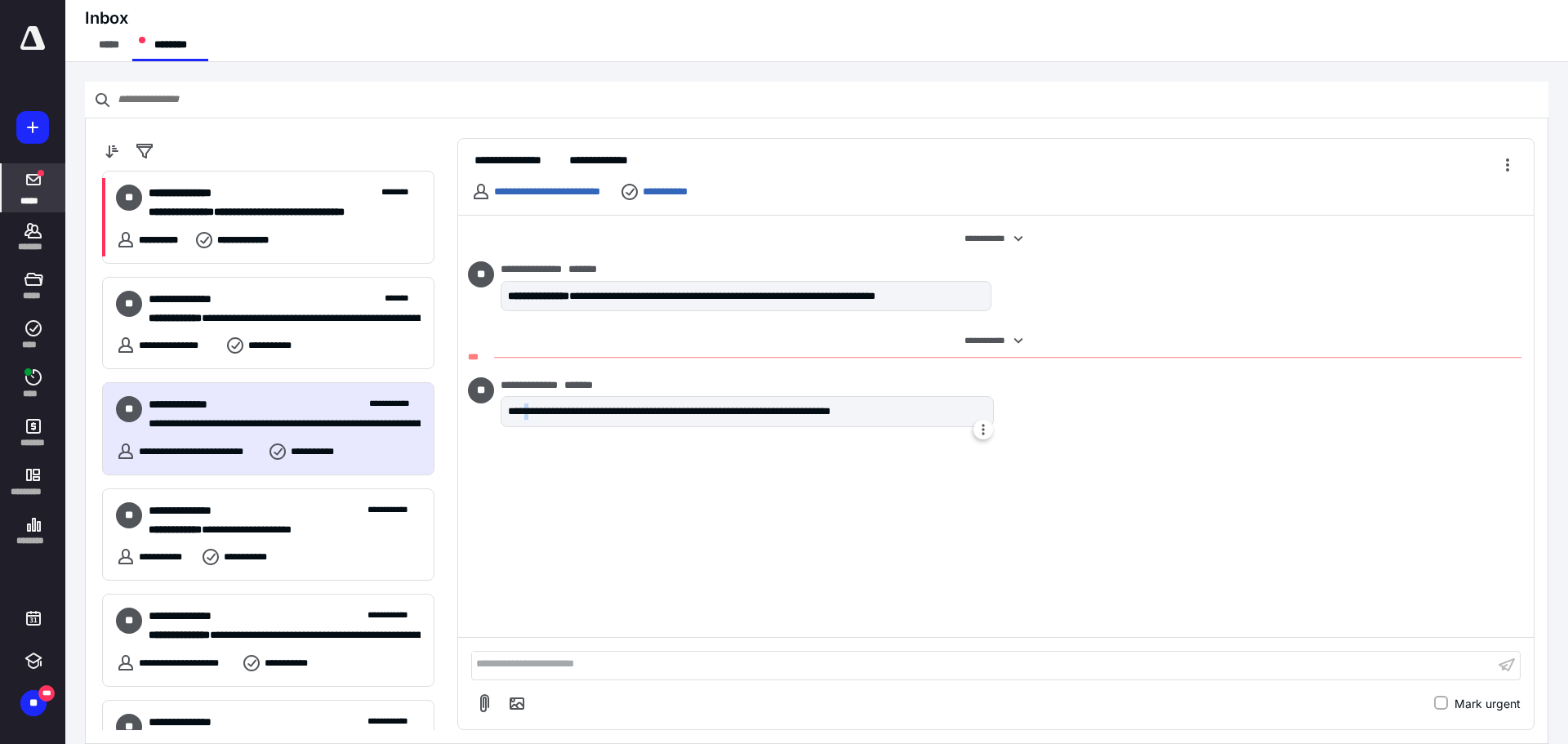 click on "**********" at bounding box center [747, 412] 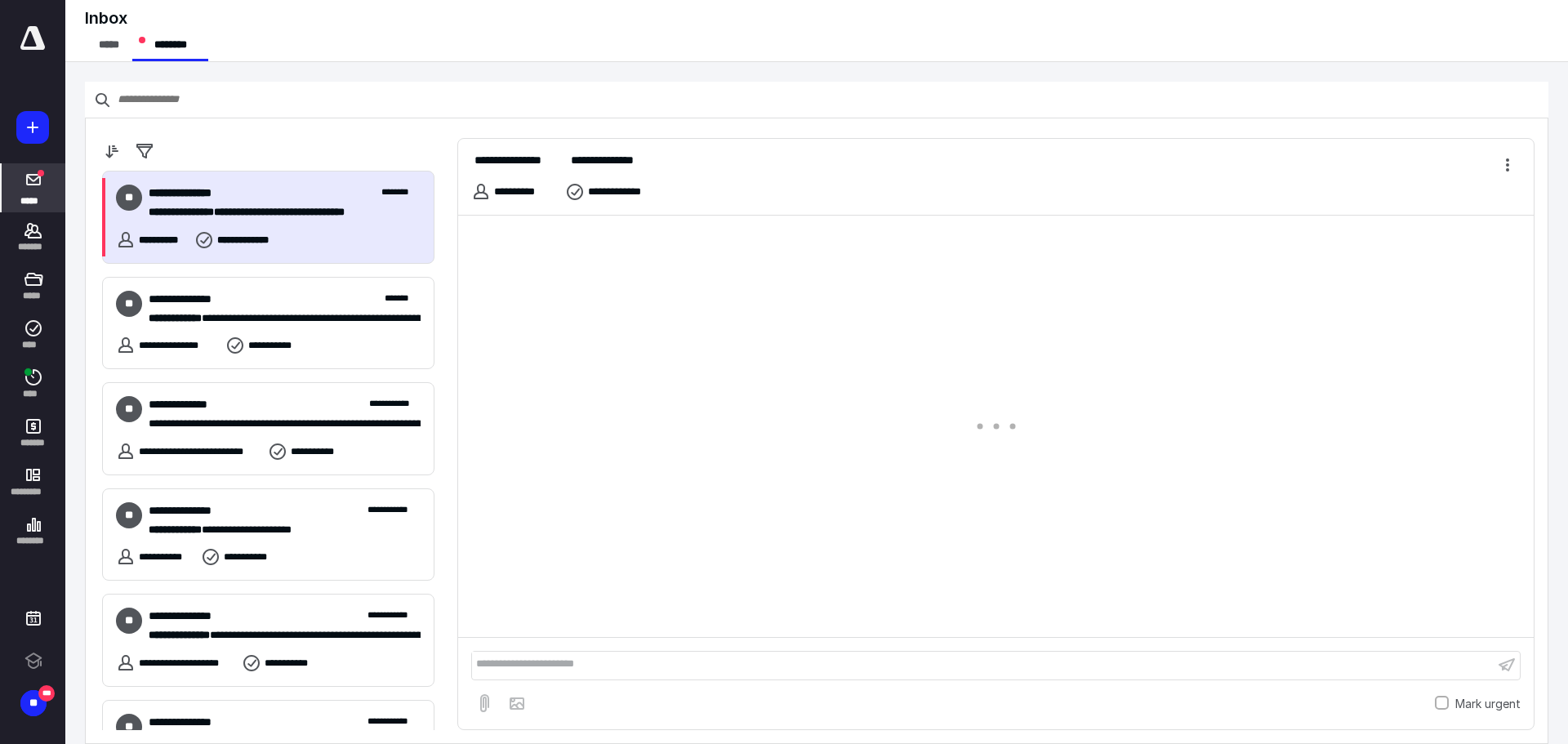 scroll, scrollTop: 0, scrollLeft: 0, axis: both 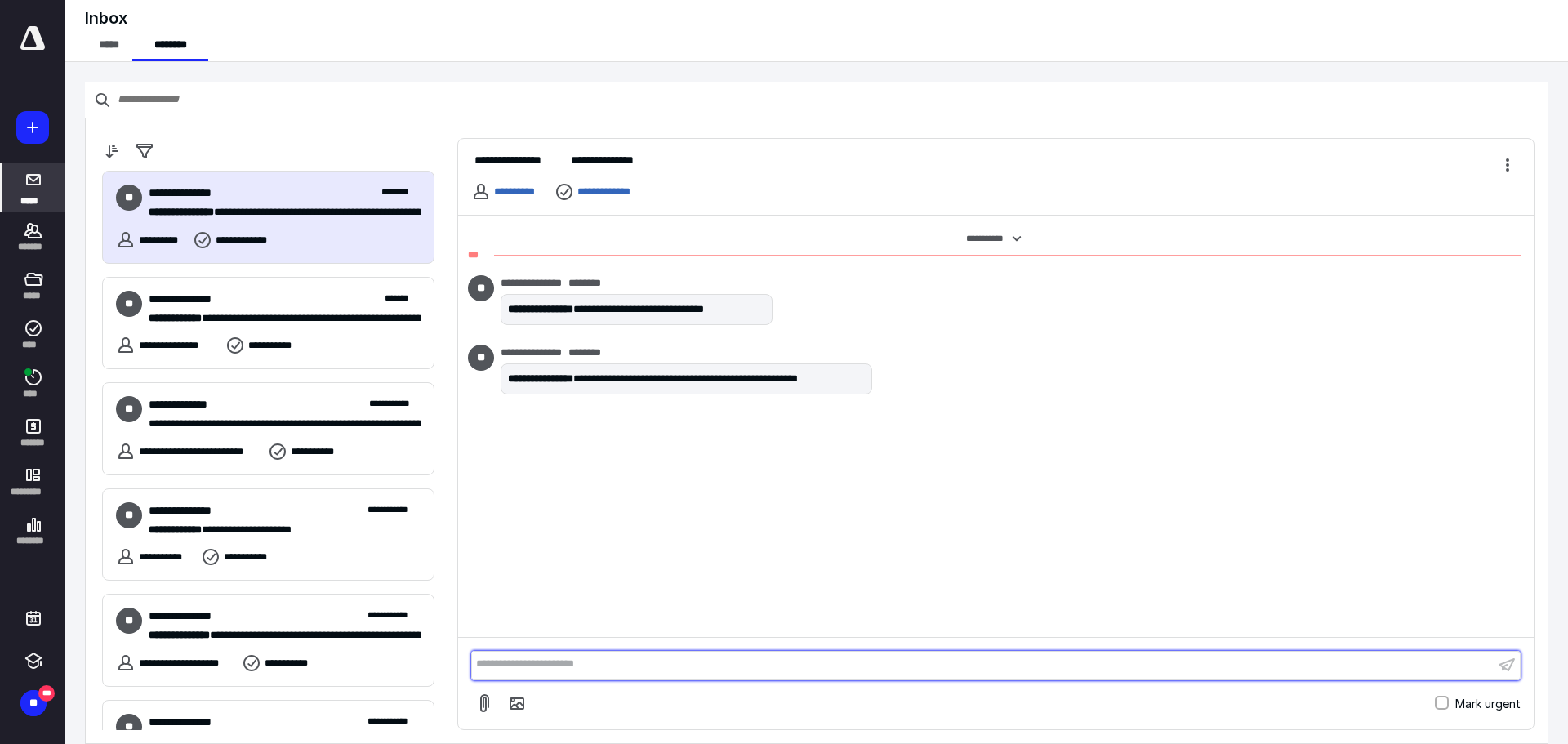 click at bounding box center [982, 665] 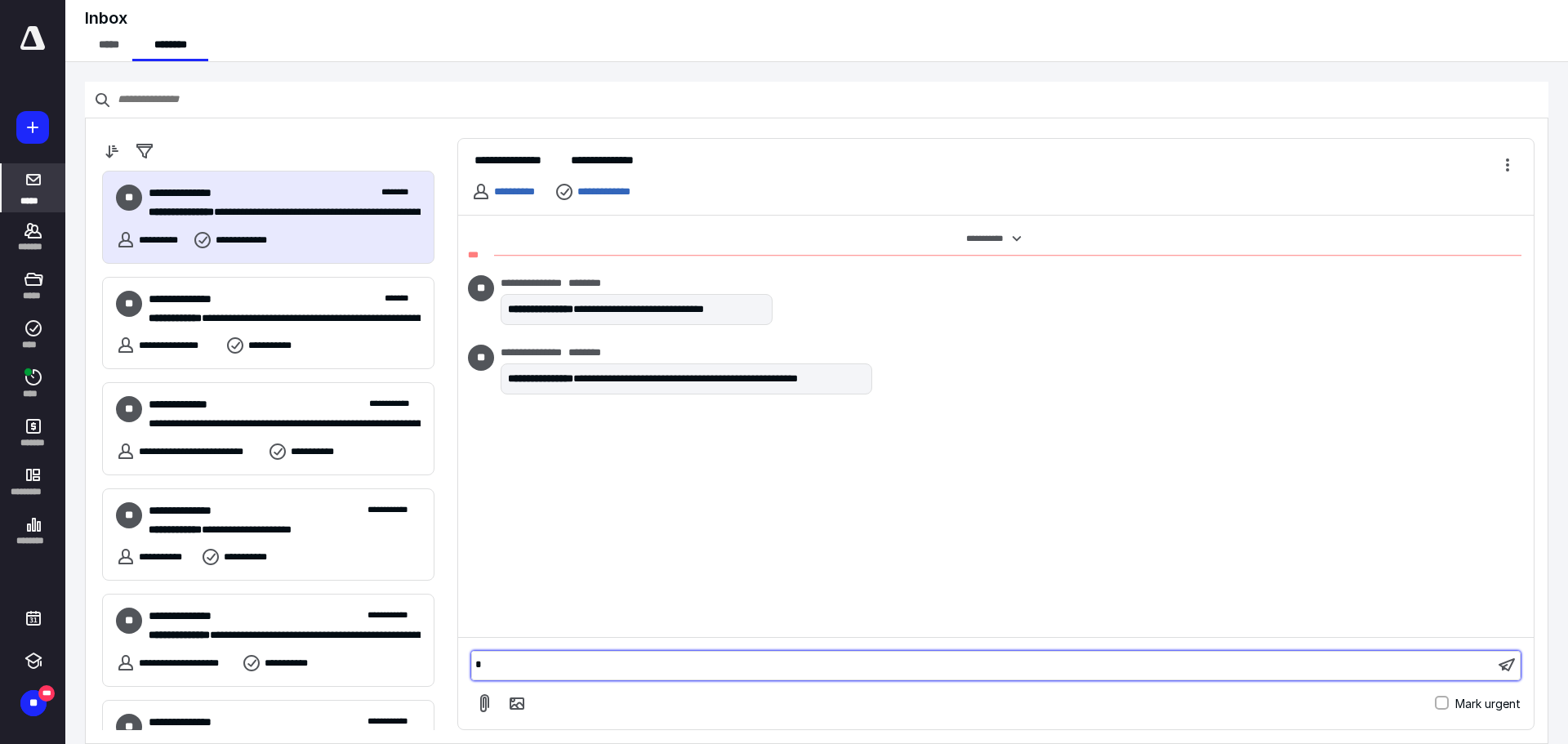 type 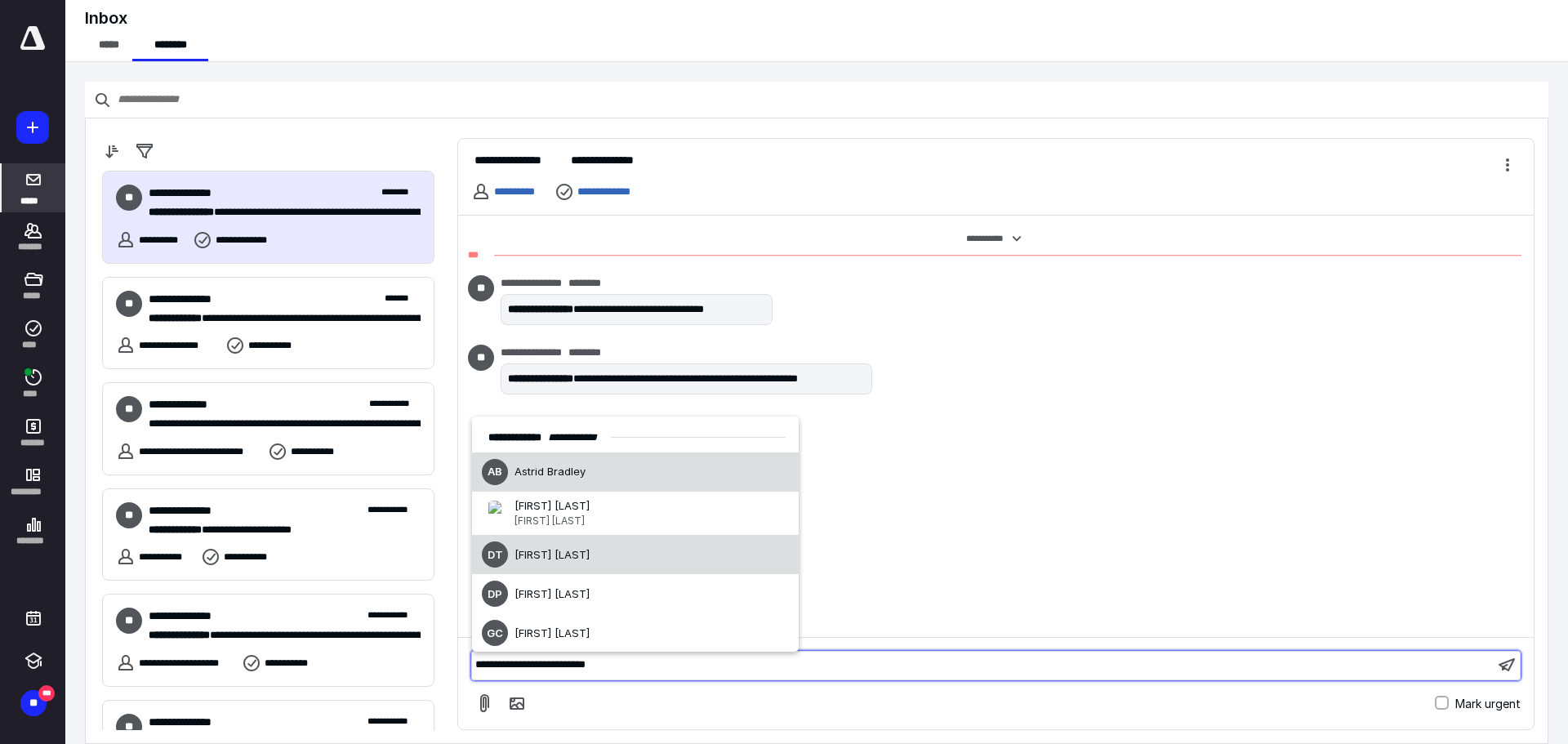 click on "Deanna Tolleson" at bounding box center [552, 555] 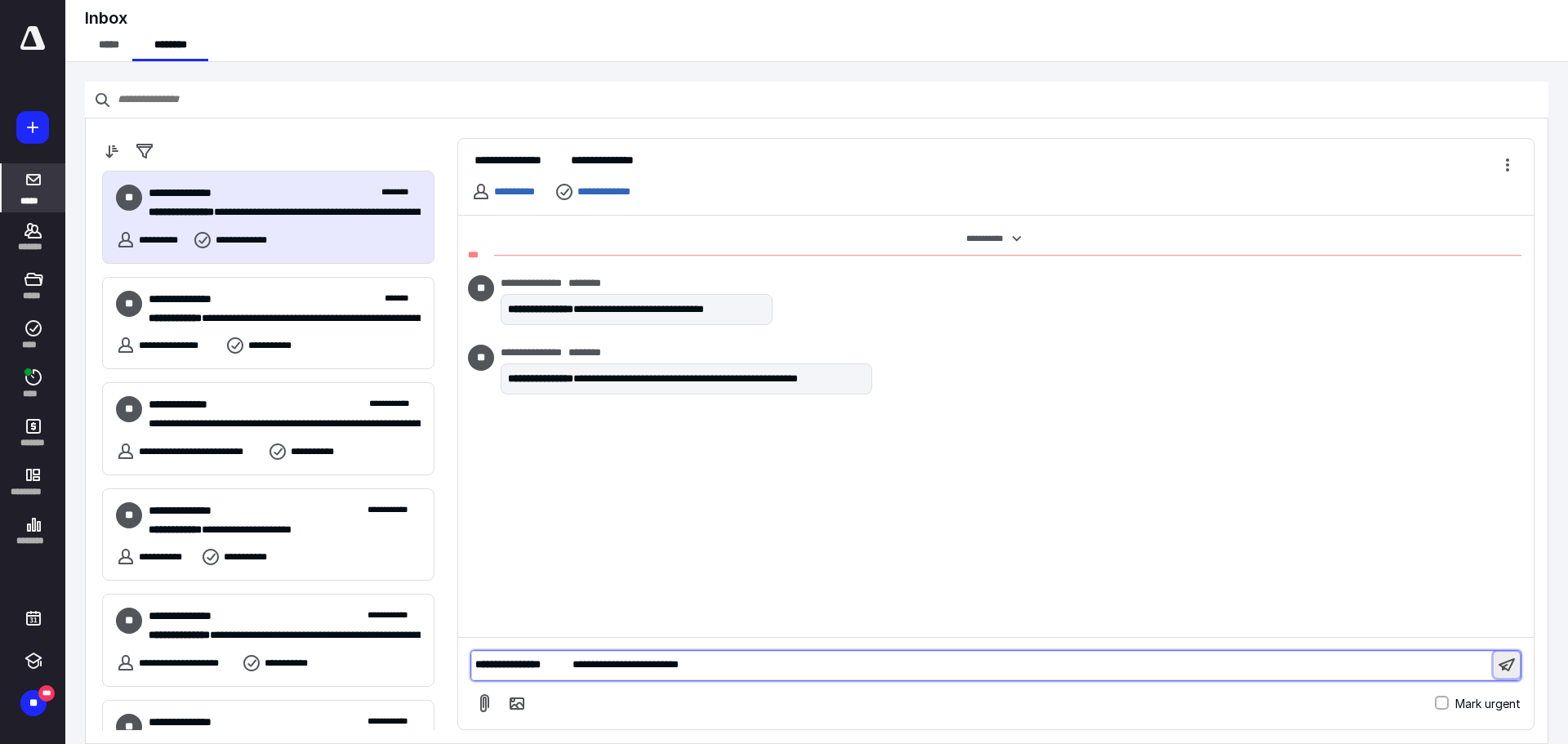 click at bounding box center [1507, 665] 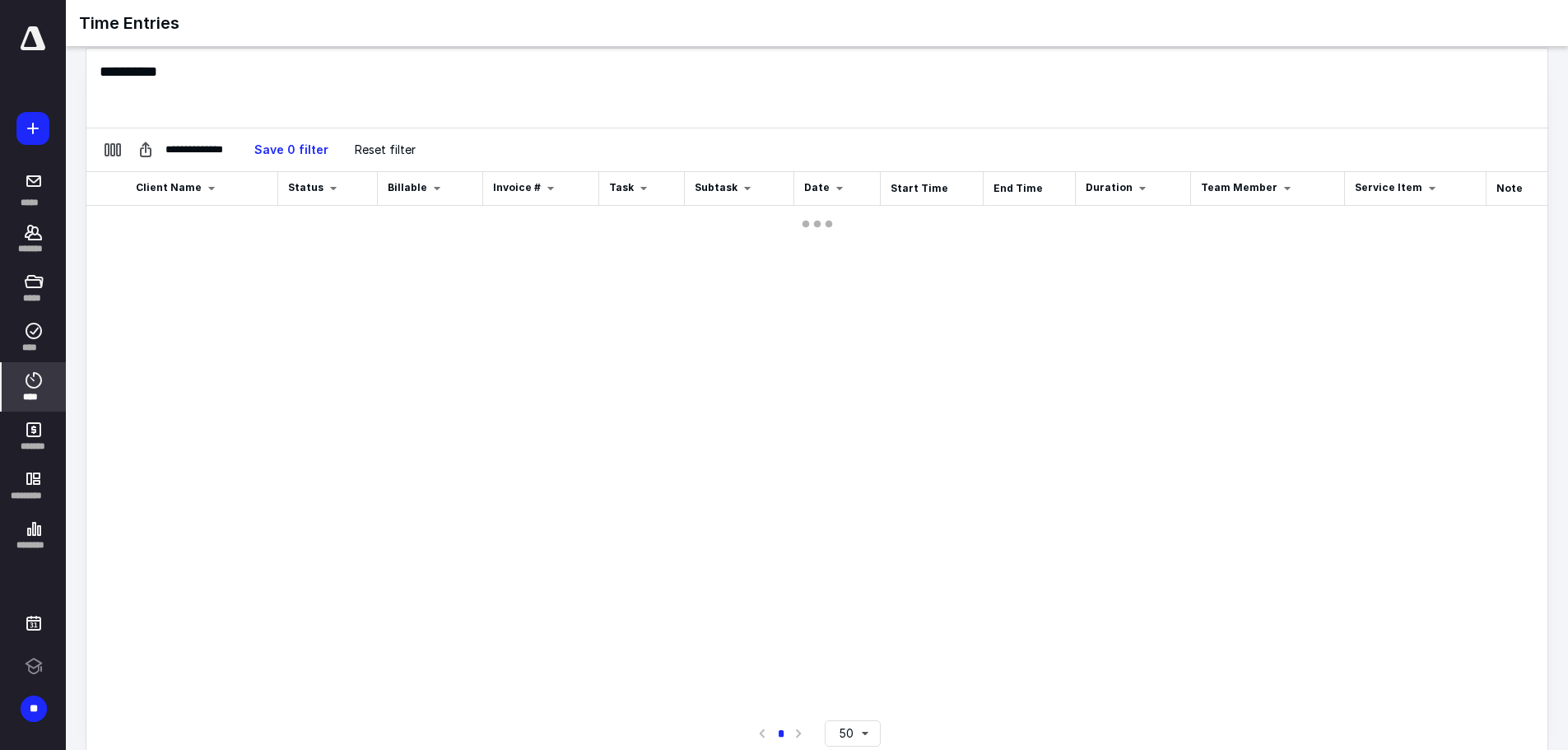 scroll, scrollTop: 0, scrollLeft: 0, axis: both 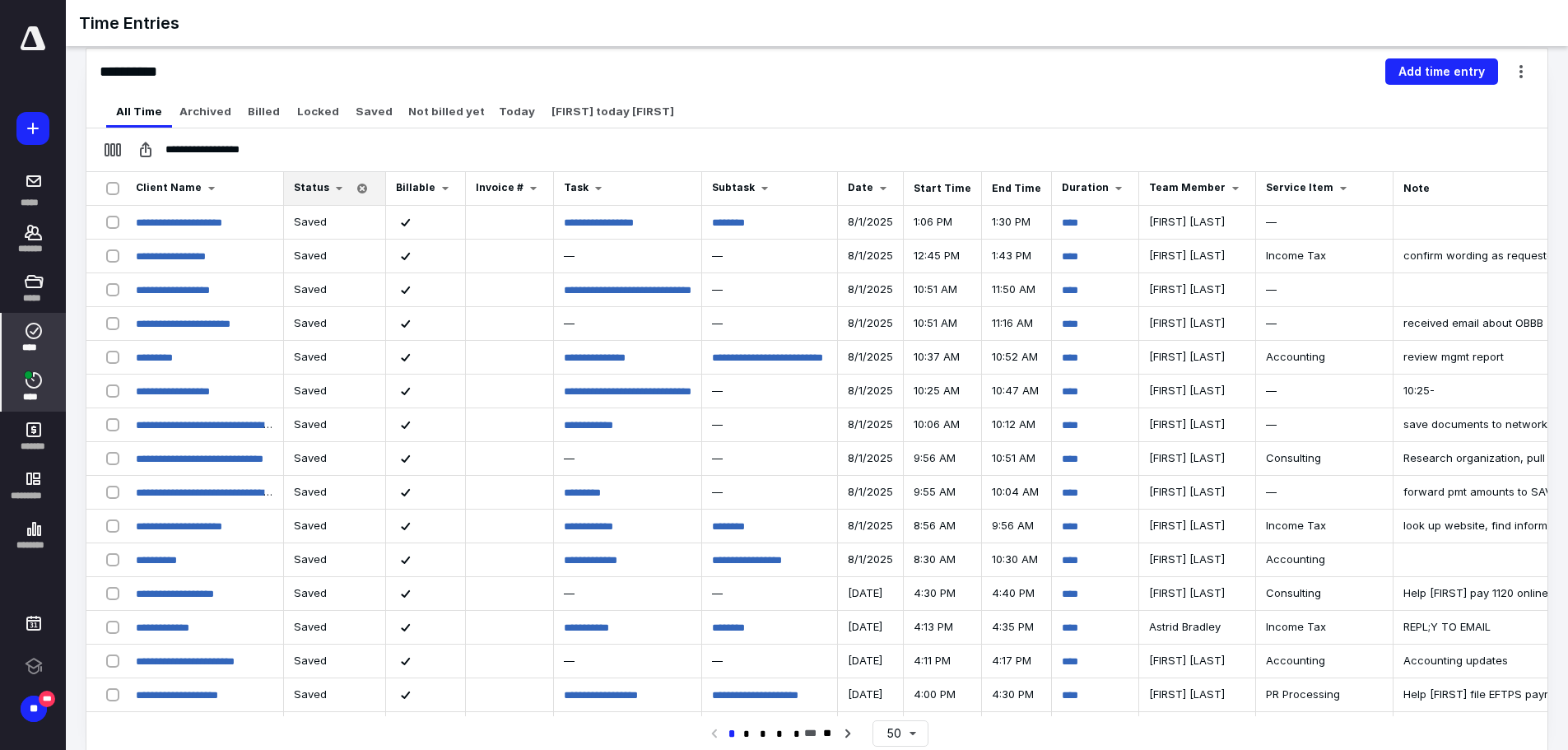 click 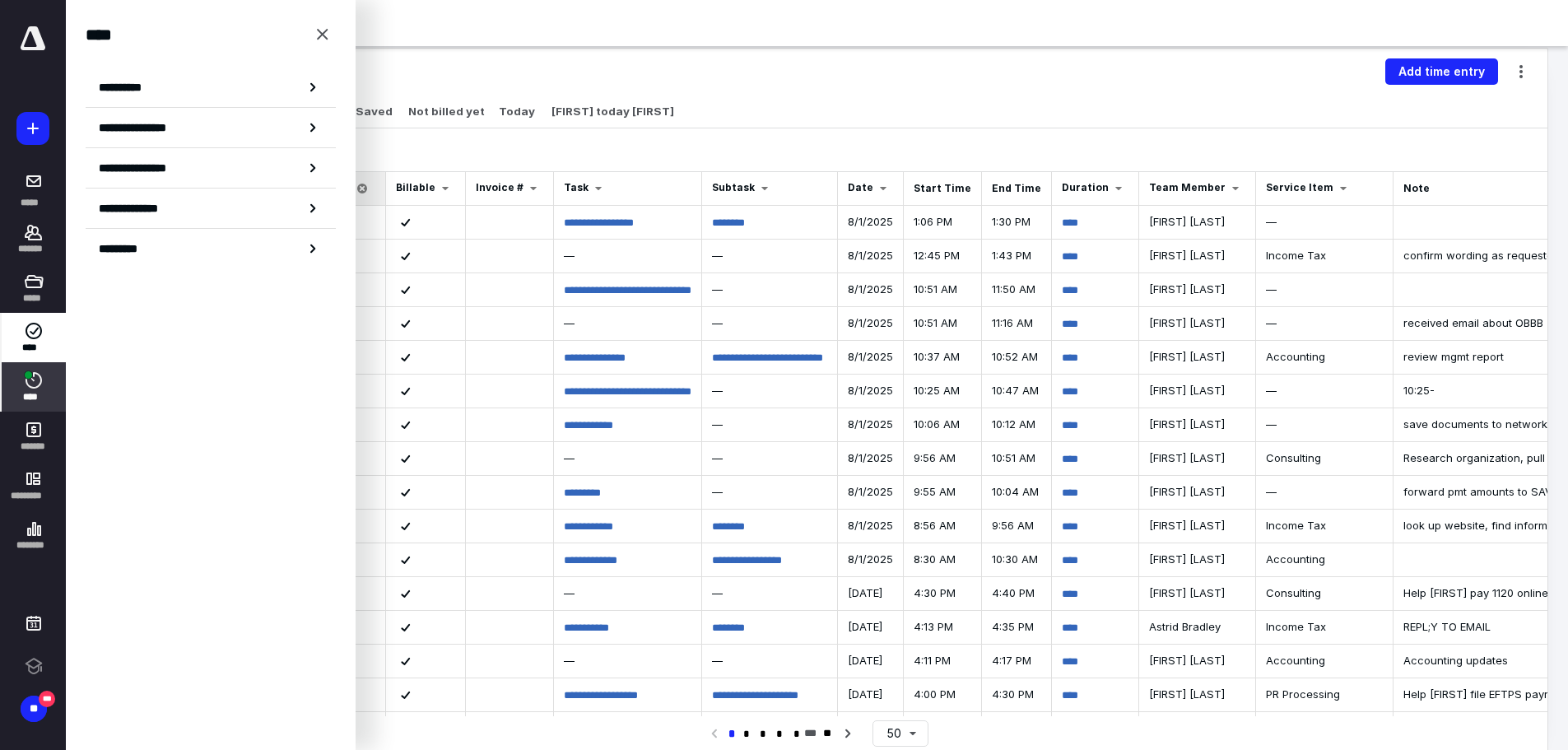 scroll, scrollTop: 0, scrollLeft: 0, axis: both 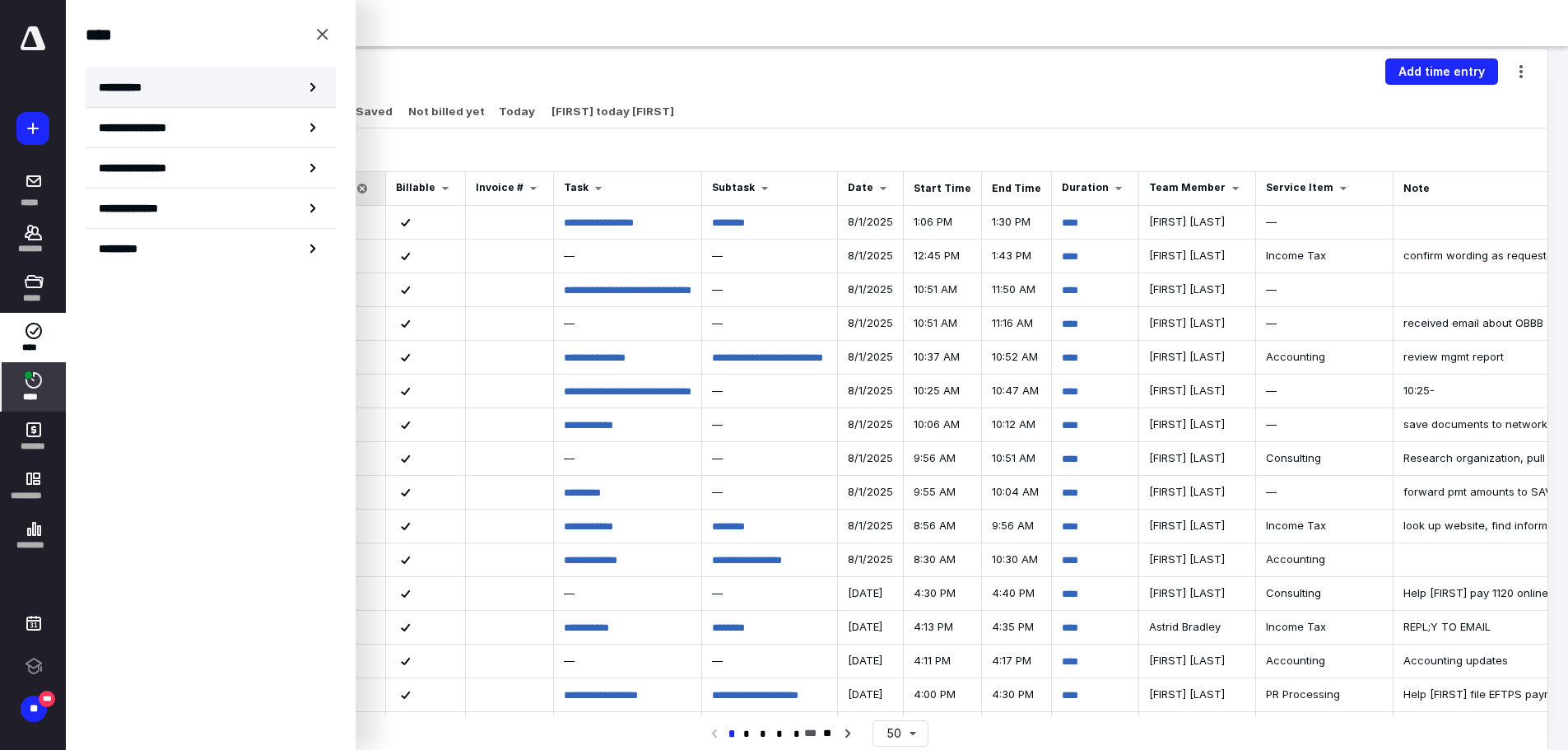 click on "**********" at bounding box center [126, 87] 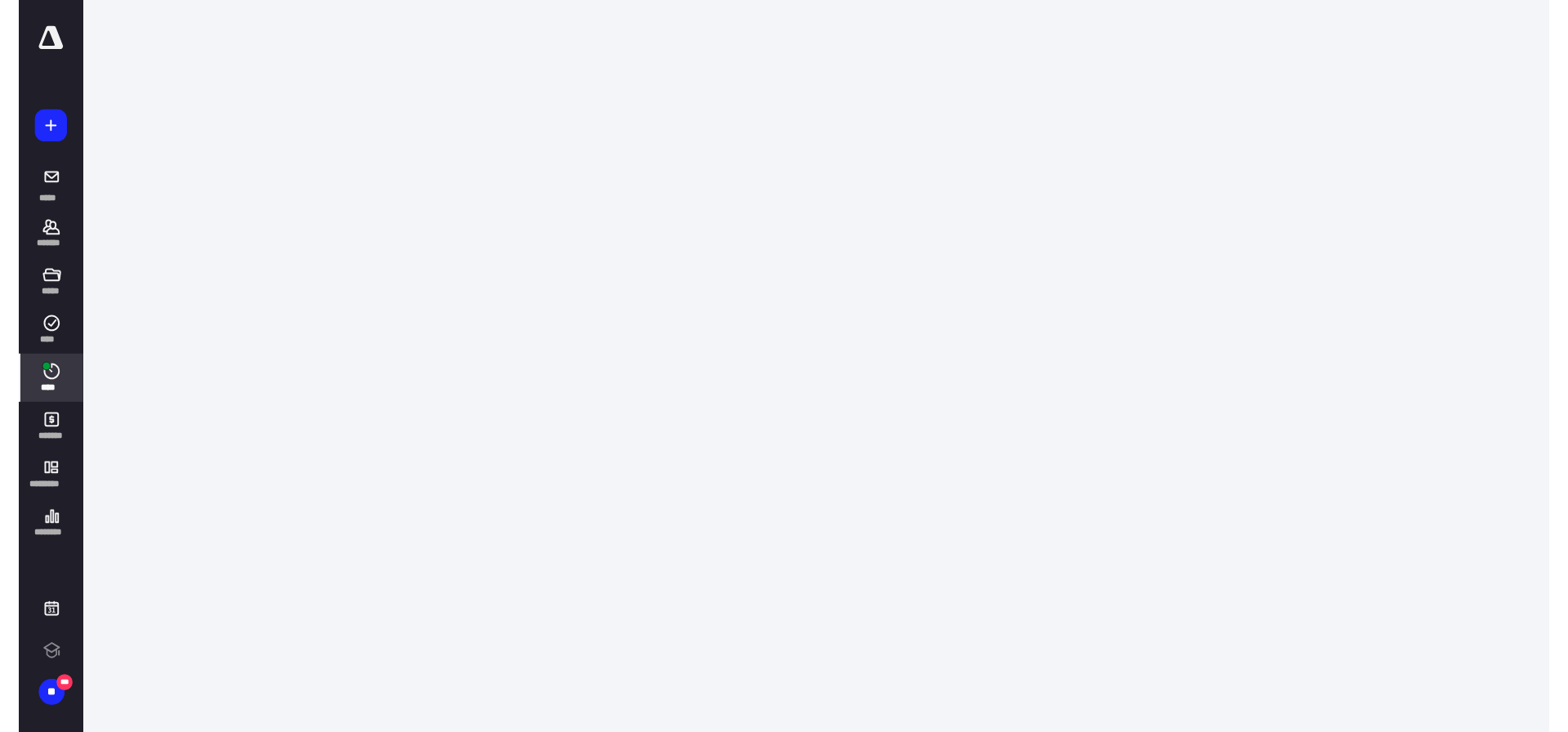 scroll, scrollTop: 0, scrollLeft: 0, axis: both 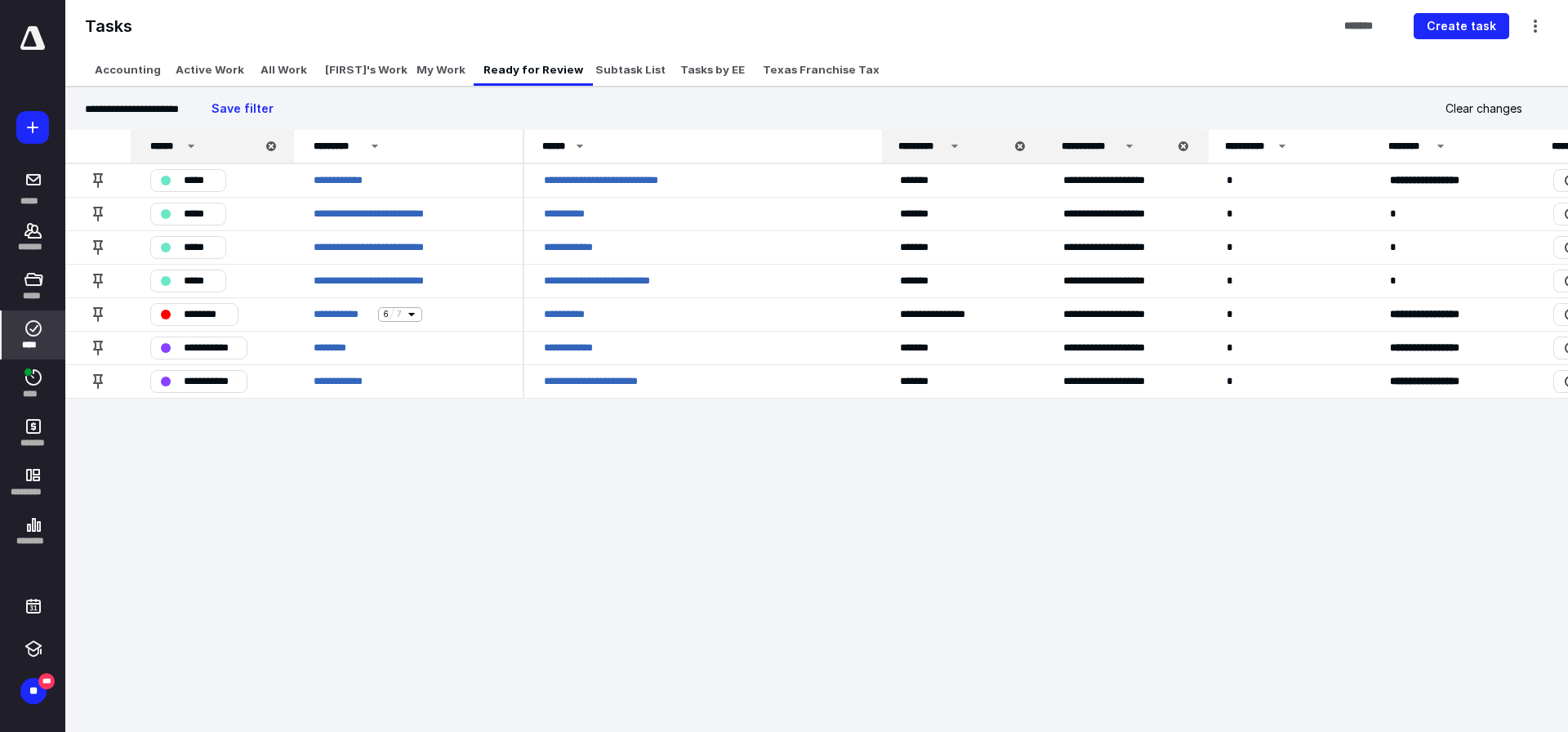 click 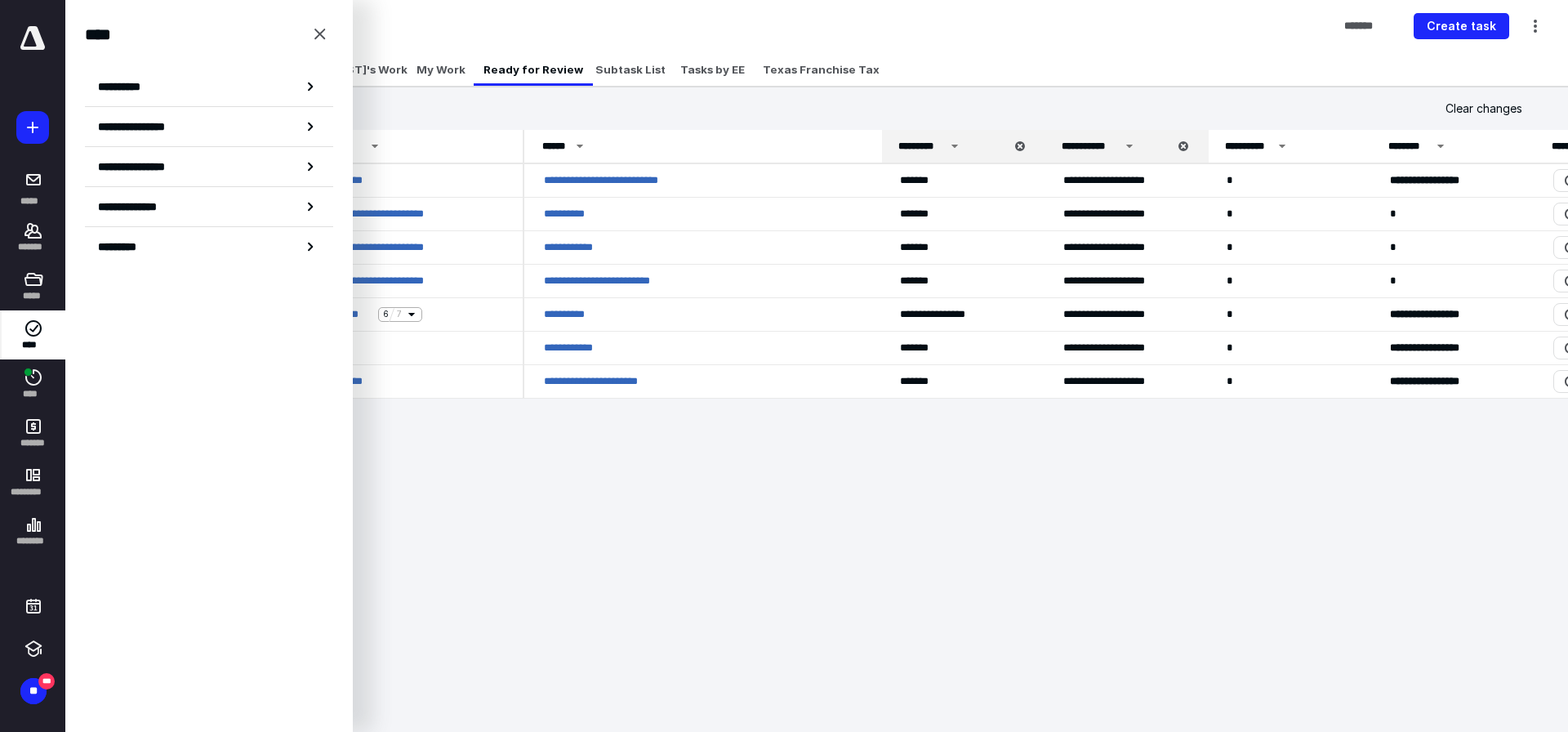 click on "**********" at bounding box center (125, 87) 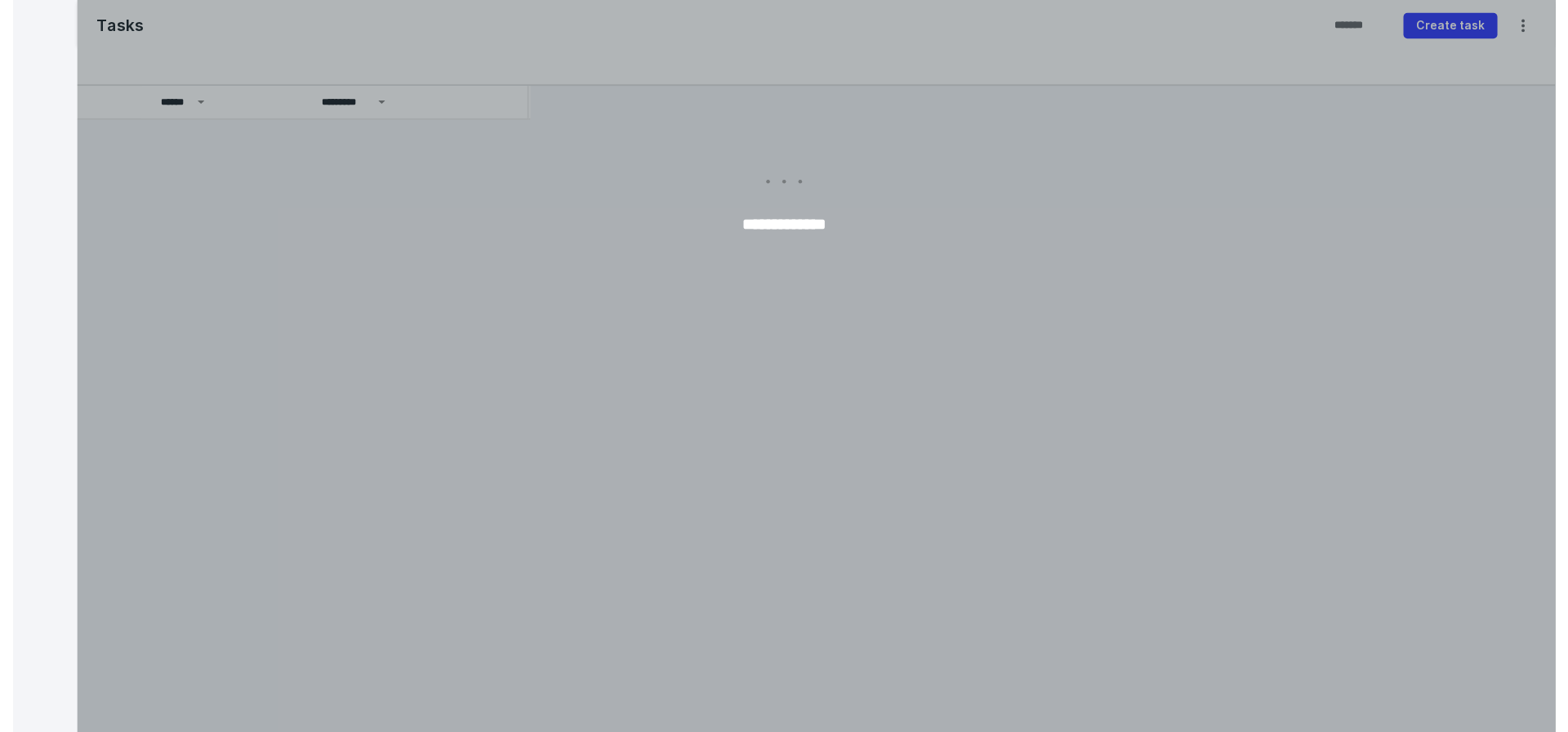 scroll, scrollTop: 0, scrollLeft: 0, axis: both 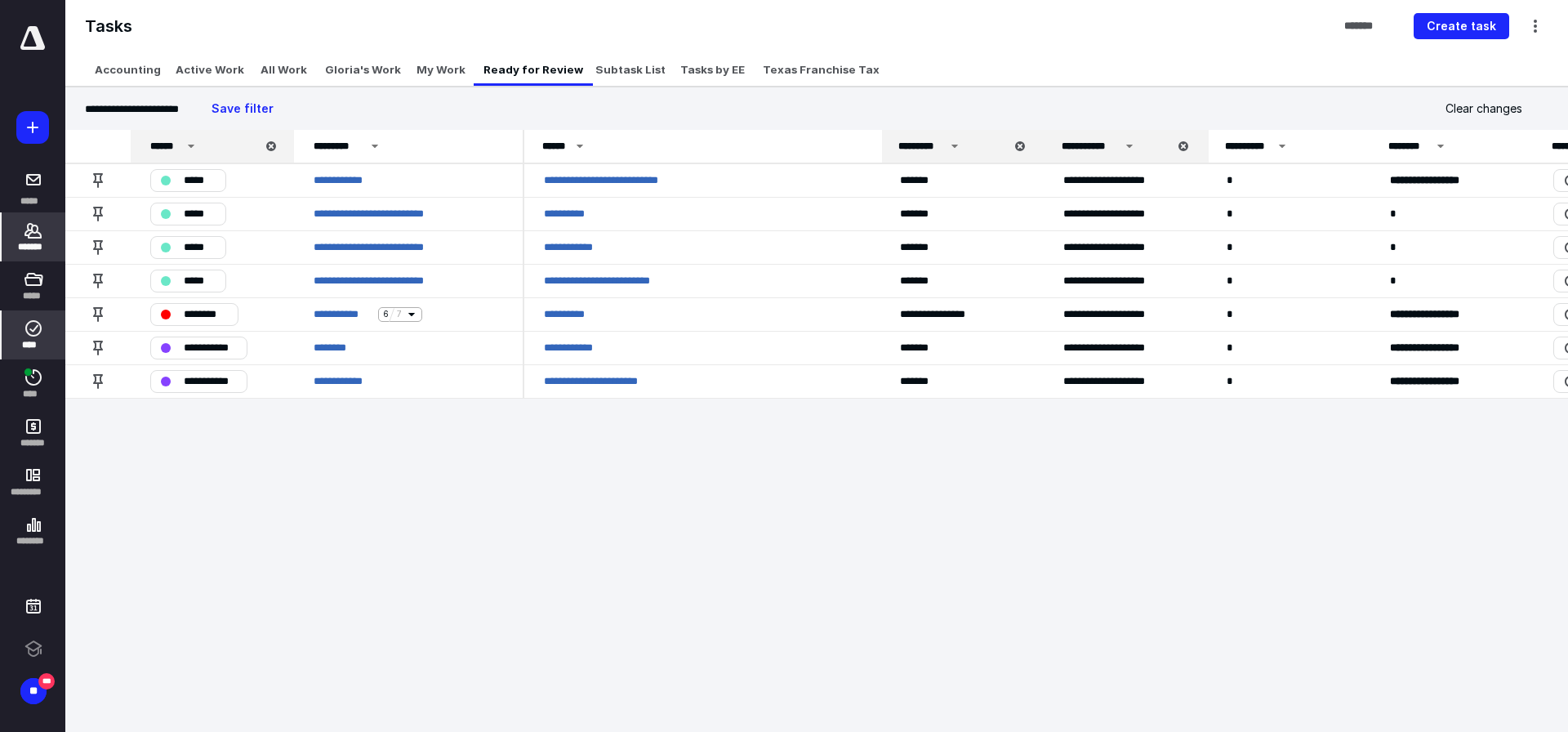 click on "*******" at bounding box center [33, 247] 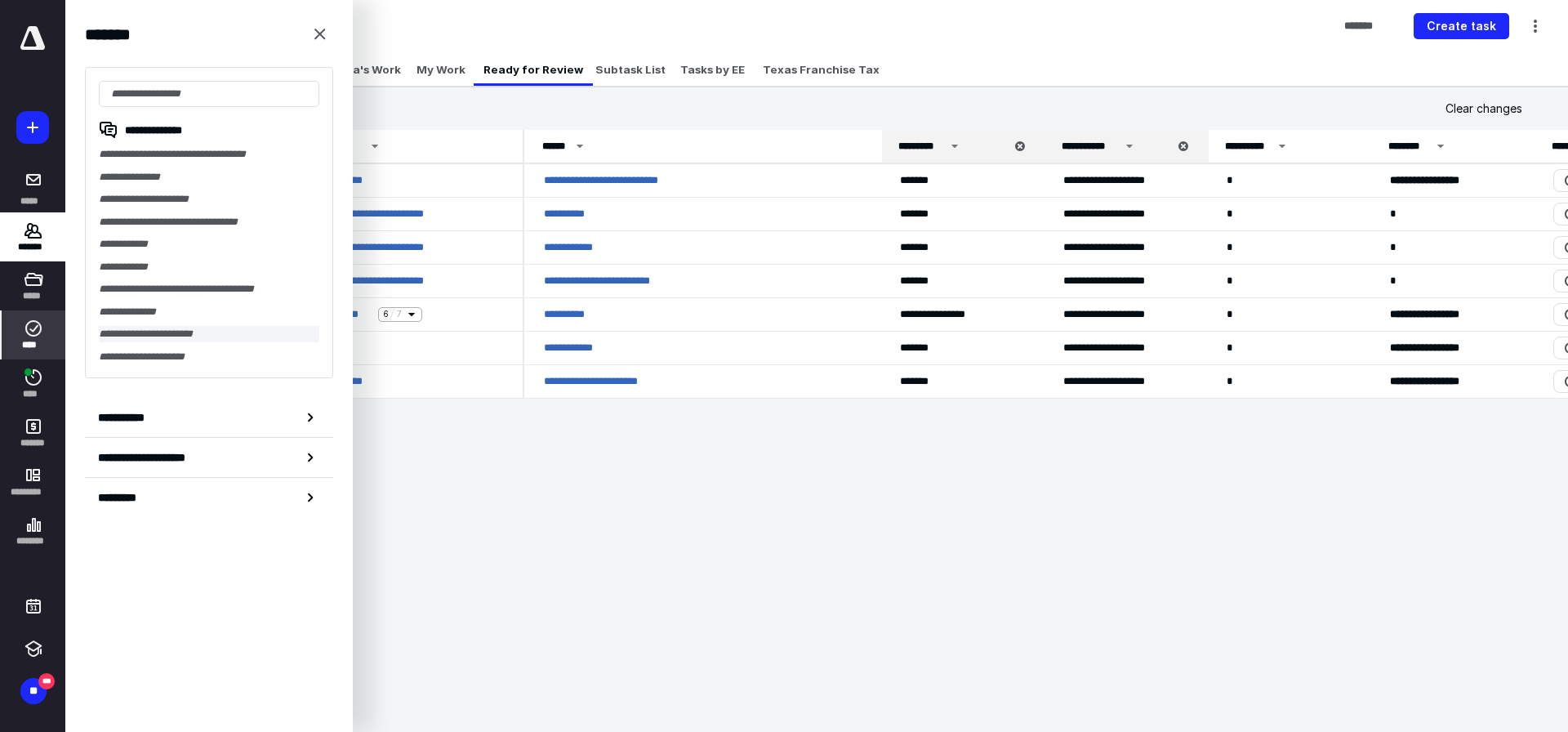 click on "**********" at bounding box center (209, 334) 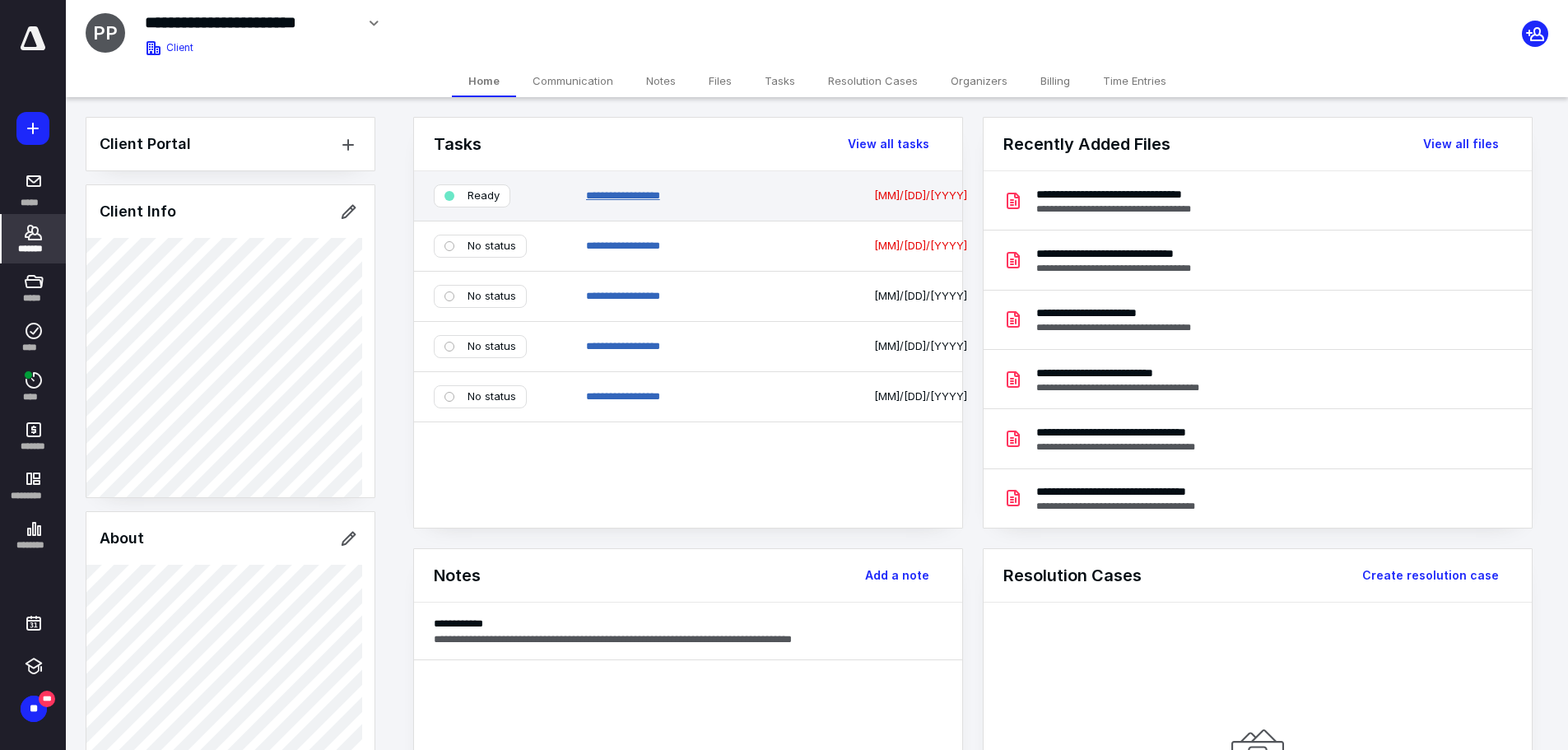 click on "**********" at bounding box center [623, 195] 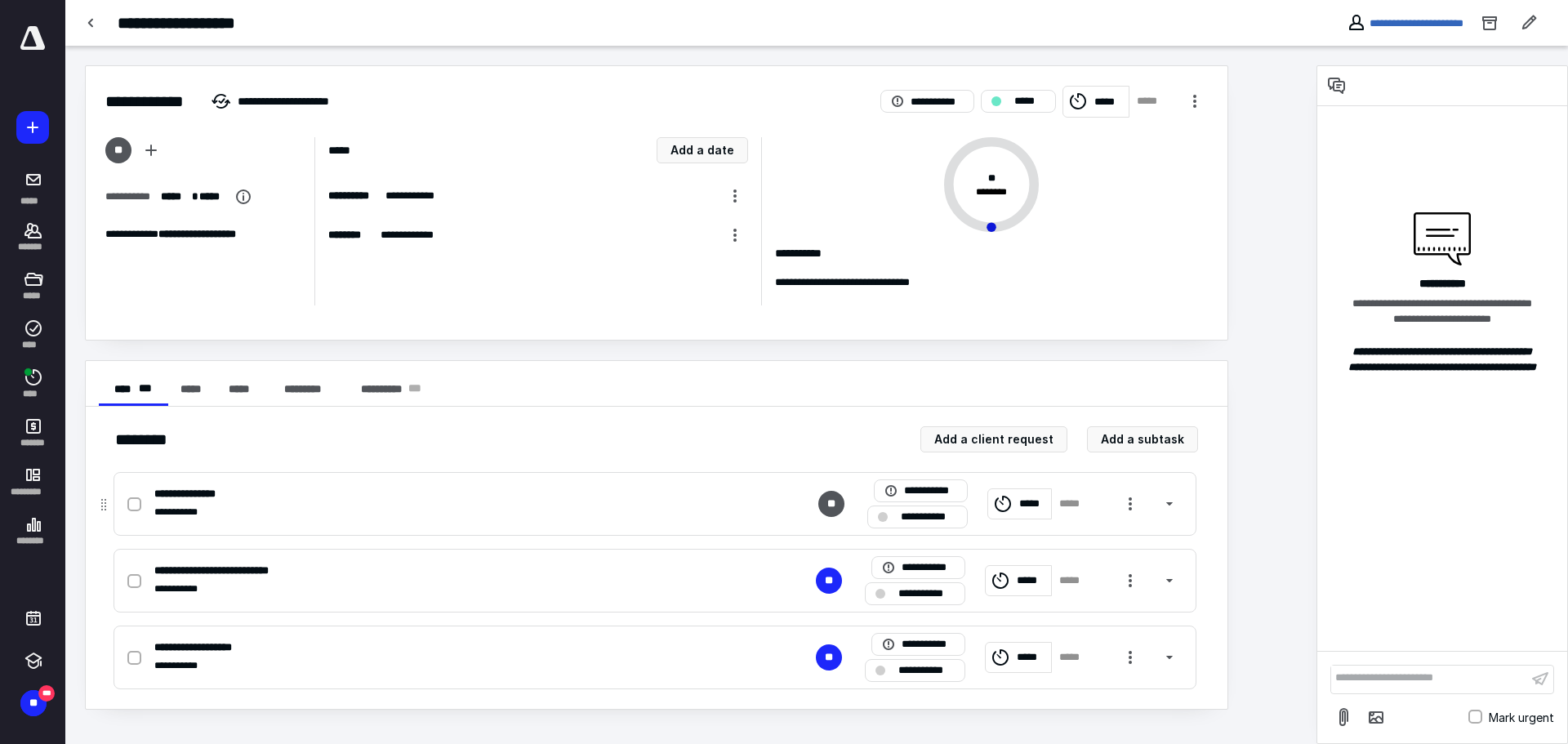 click at bounding box center (134, 505) 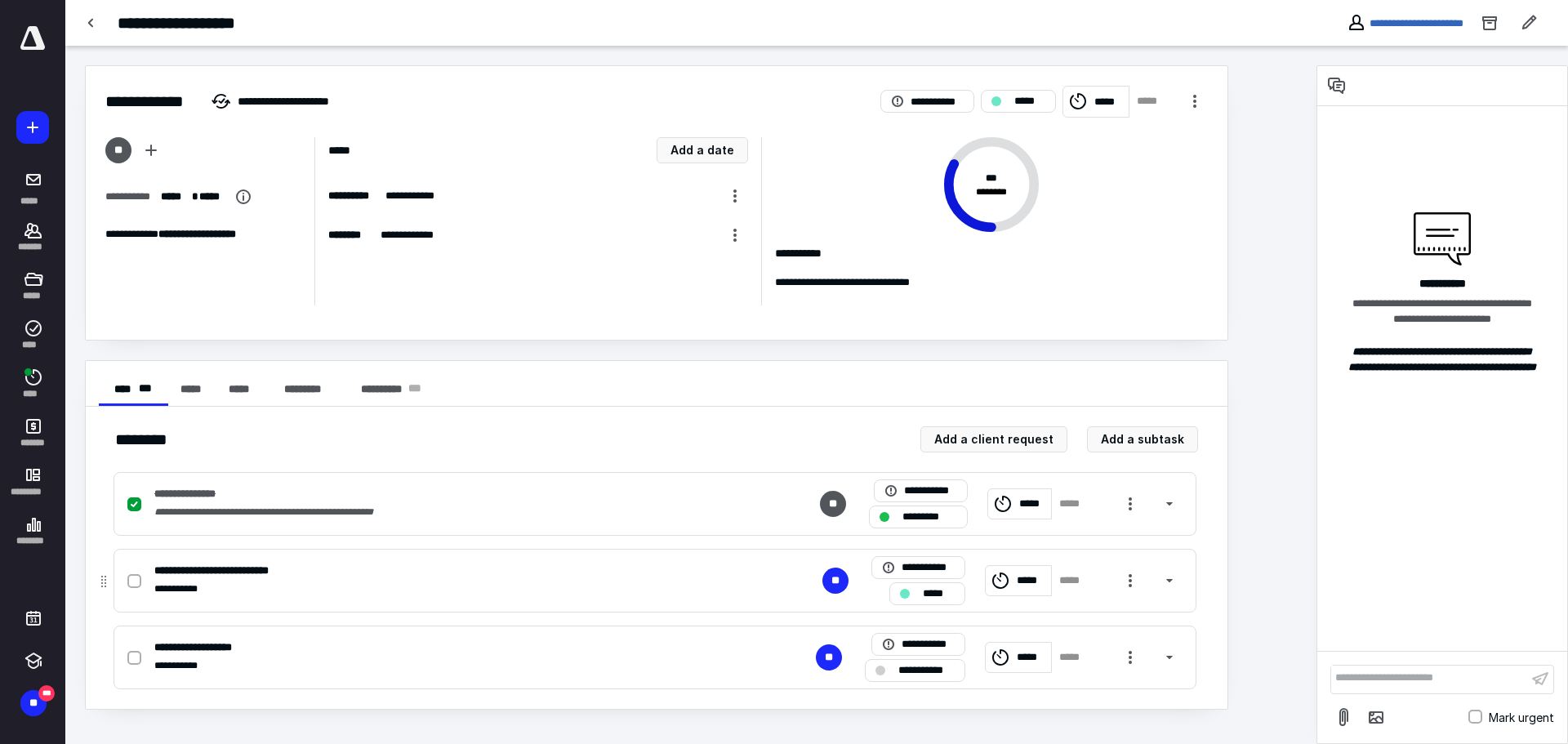 click at bounding box center [134, 581] 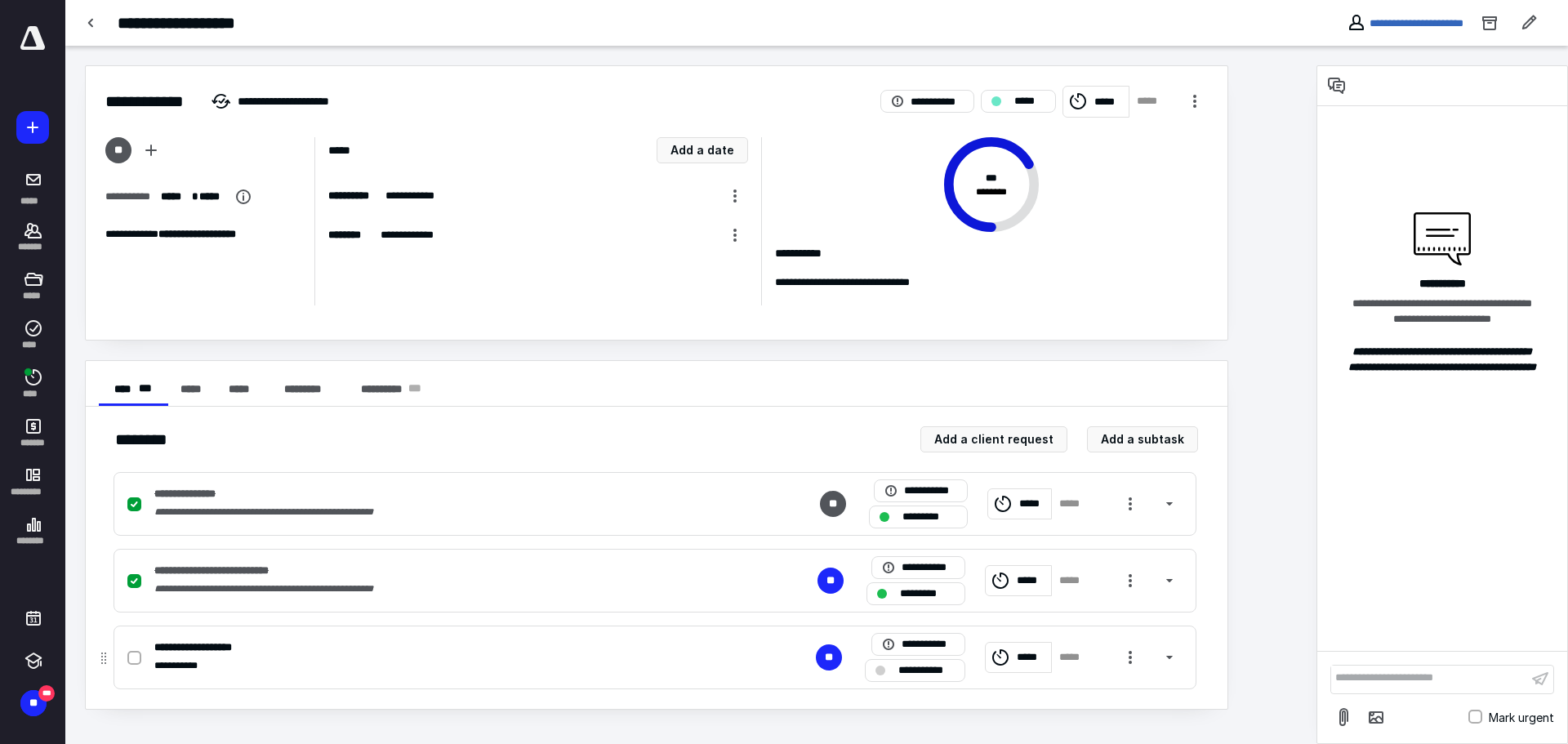 click at bounding box center (134, 658) 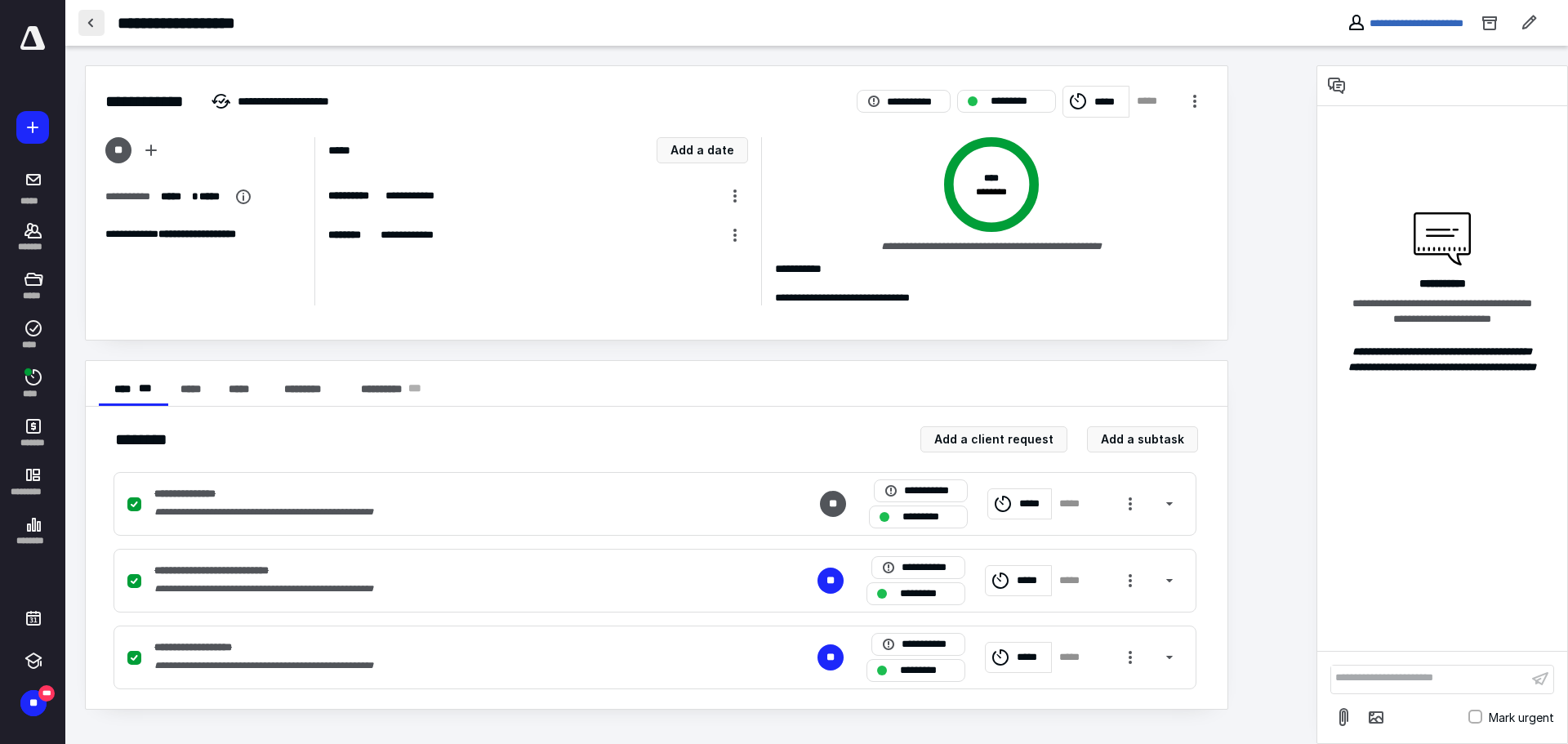 click at bounding box center (91, 23) 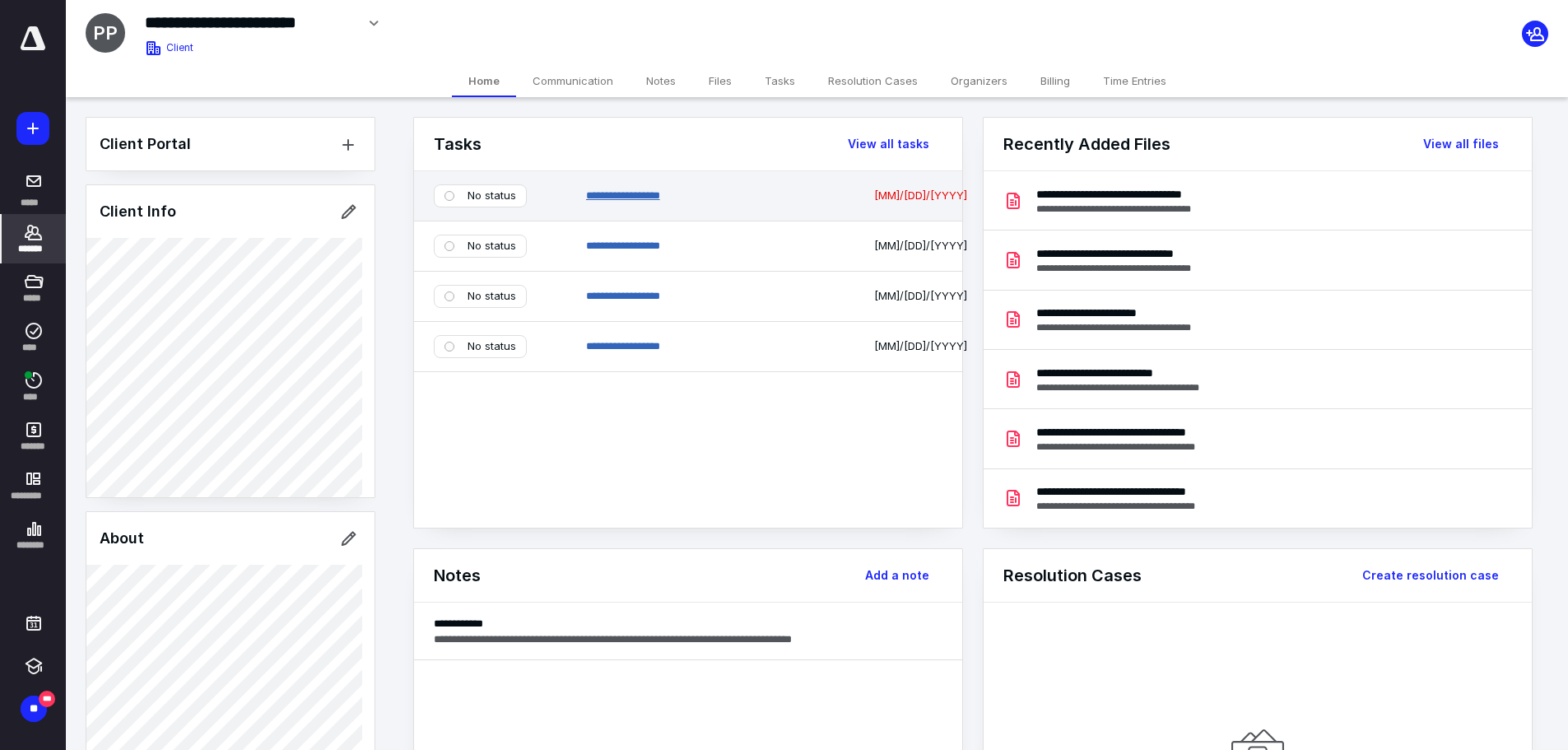 click on "**********" at bounding box center [623, 195] 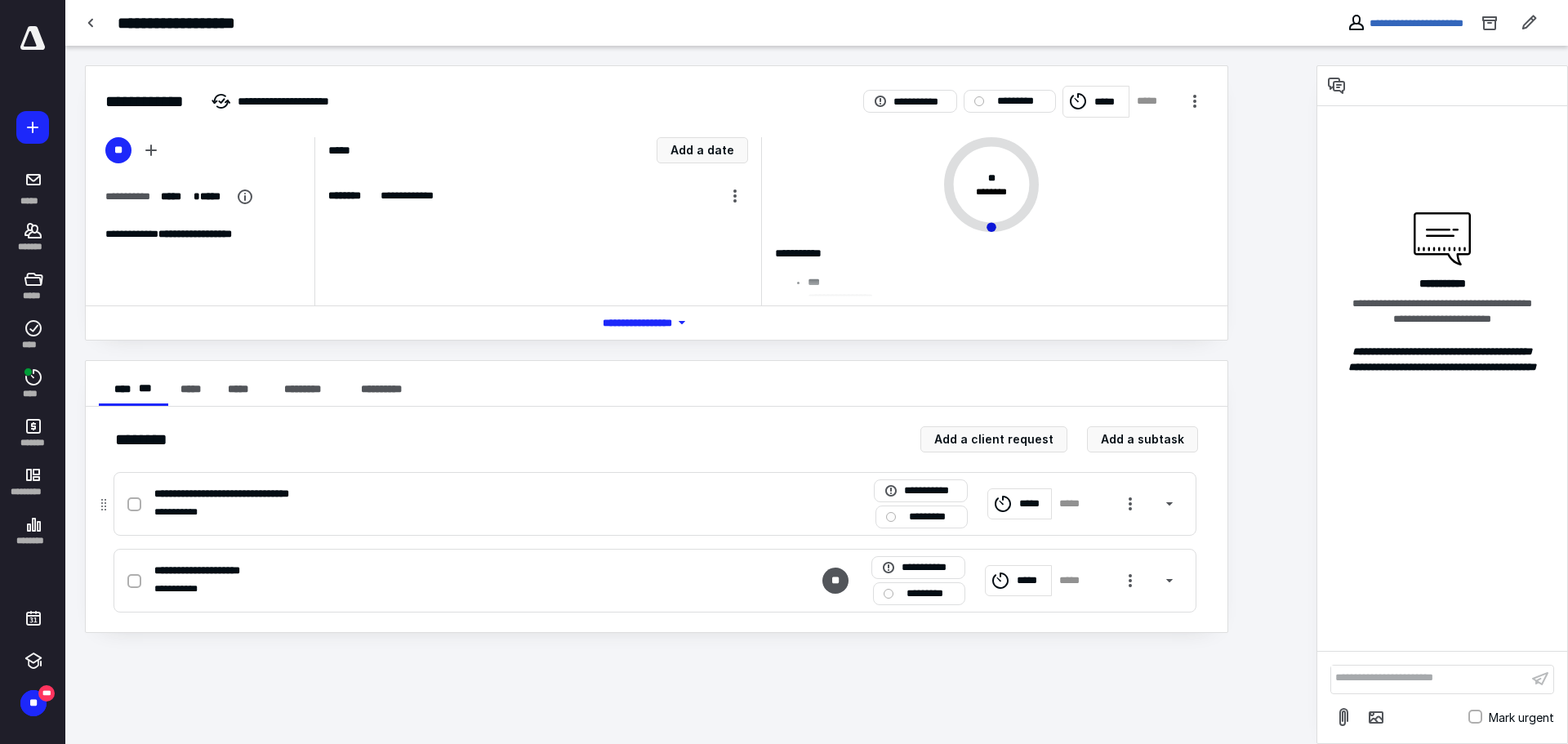 click on "**********" at bounding box center [440, 494] 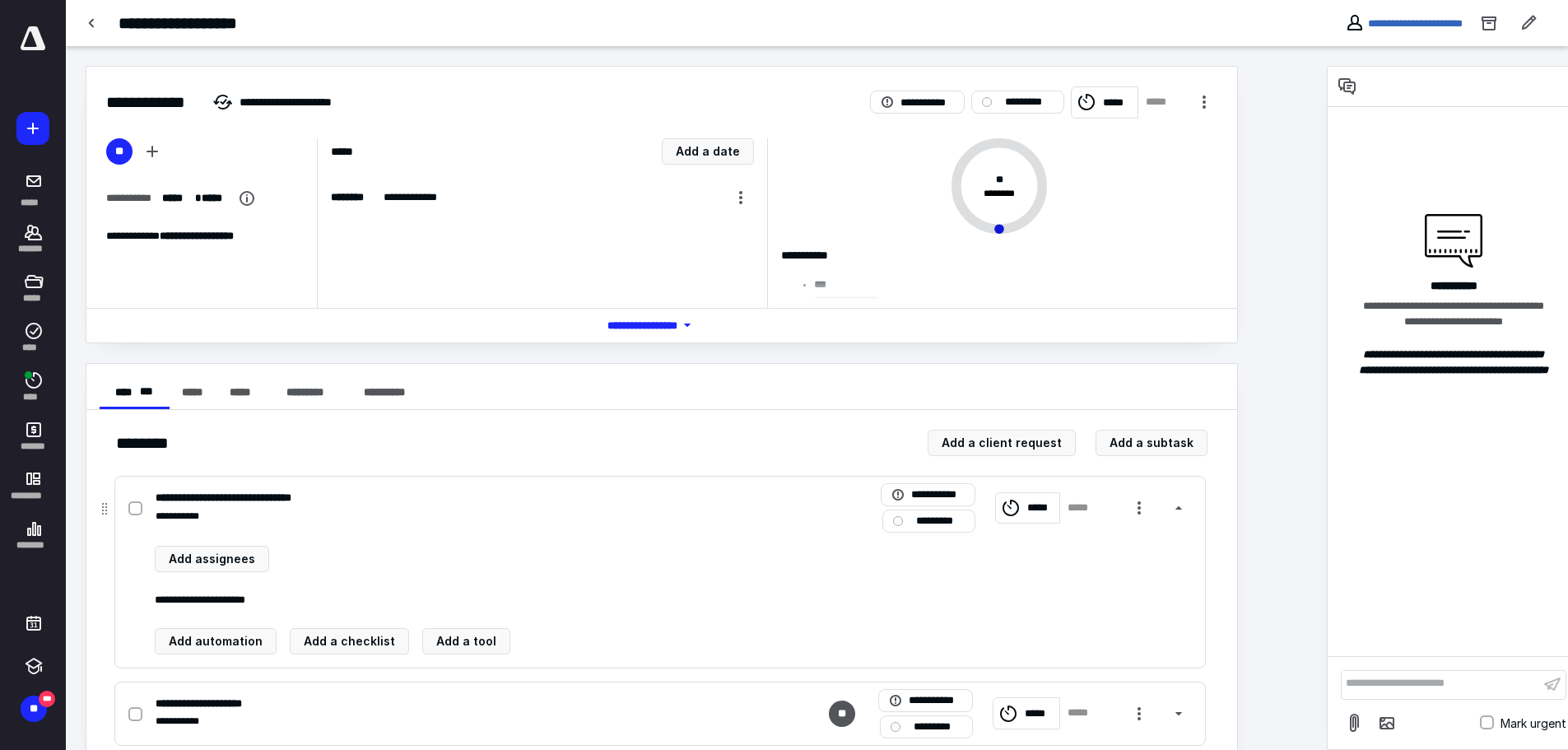 click on "**********" at bounding box center [444, 498] 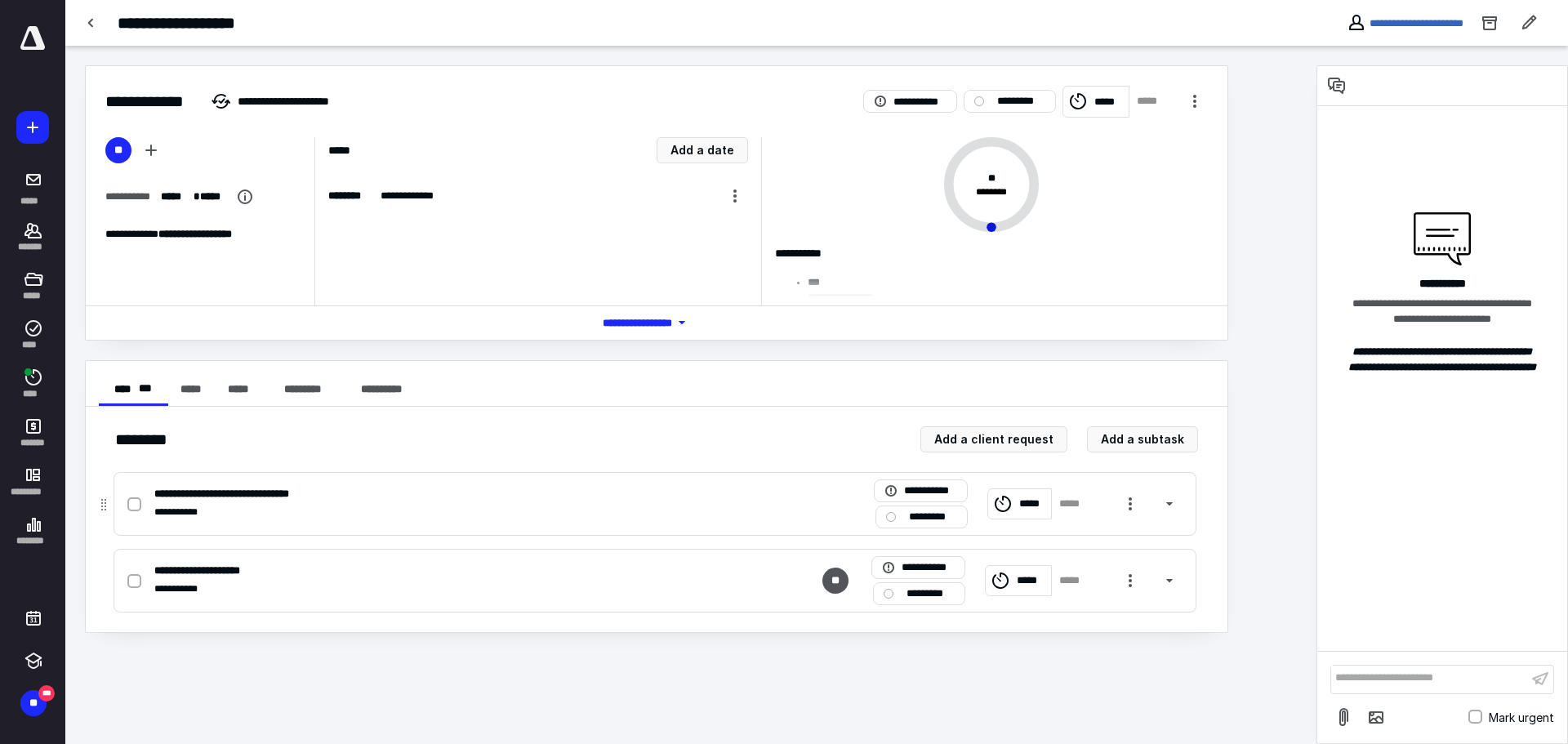click on "**********" at bounding box center [655, 504] 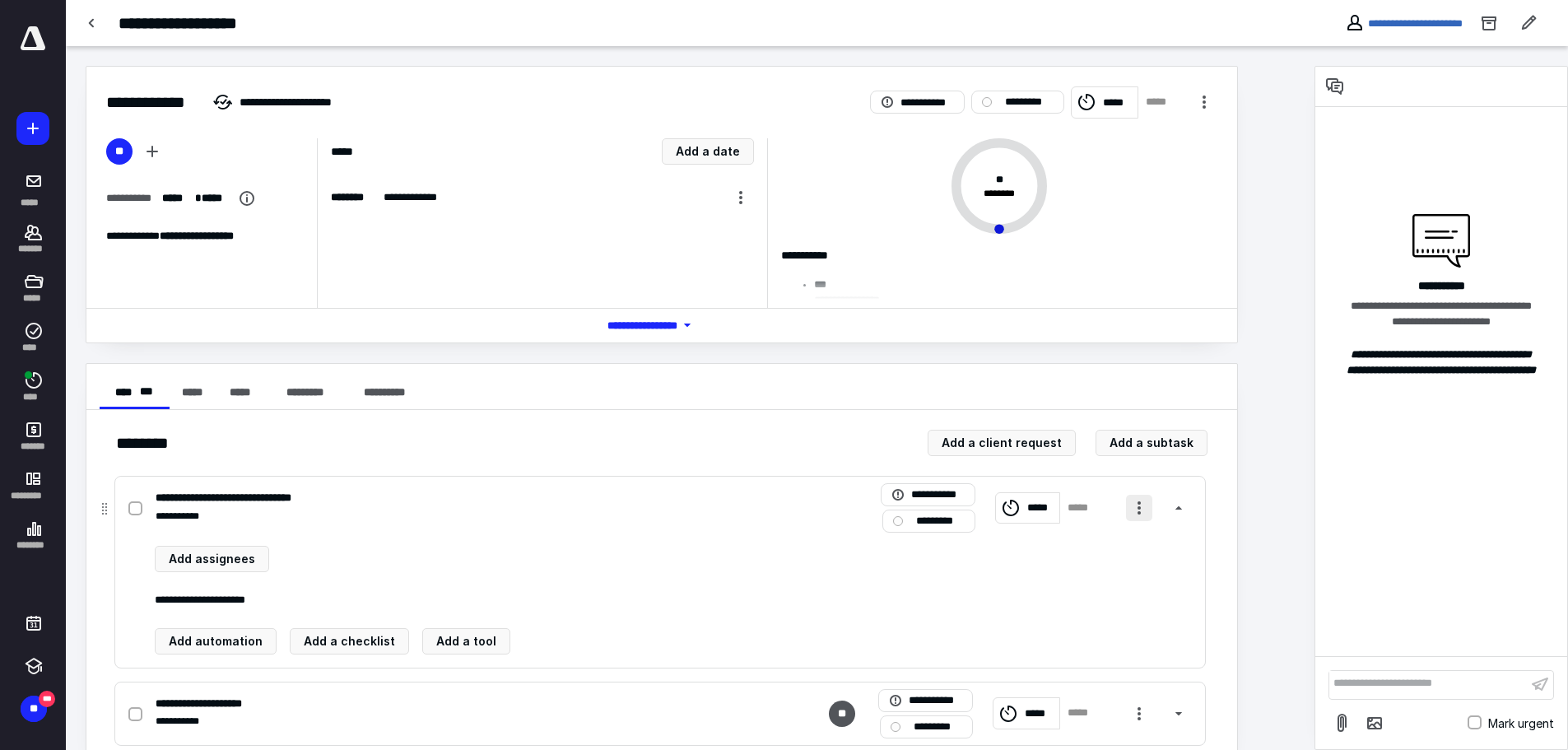 click at bounding box center [1139, 508] 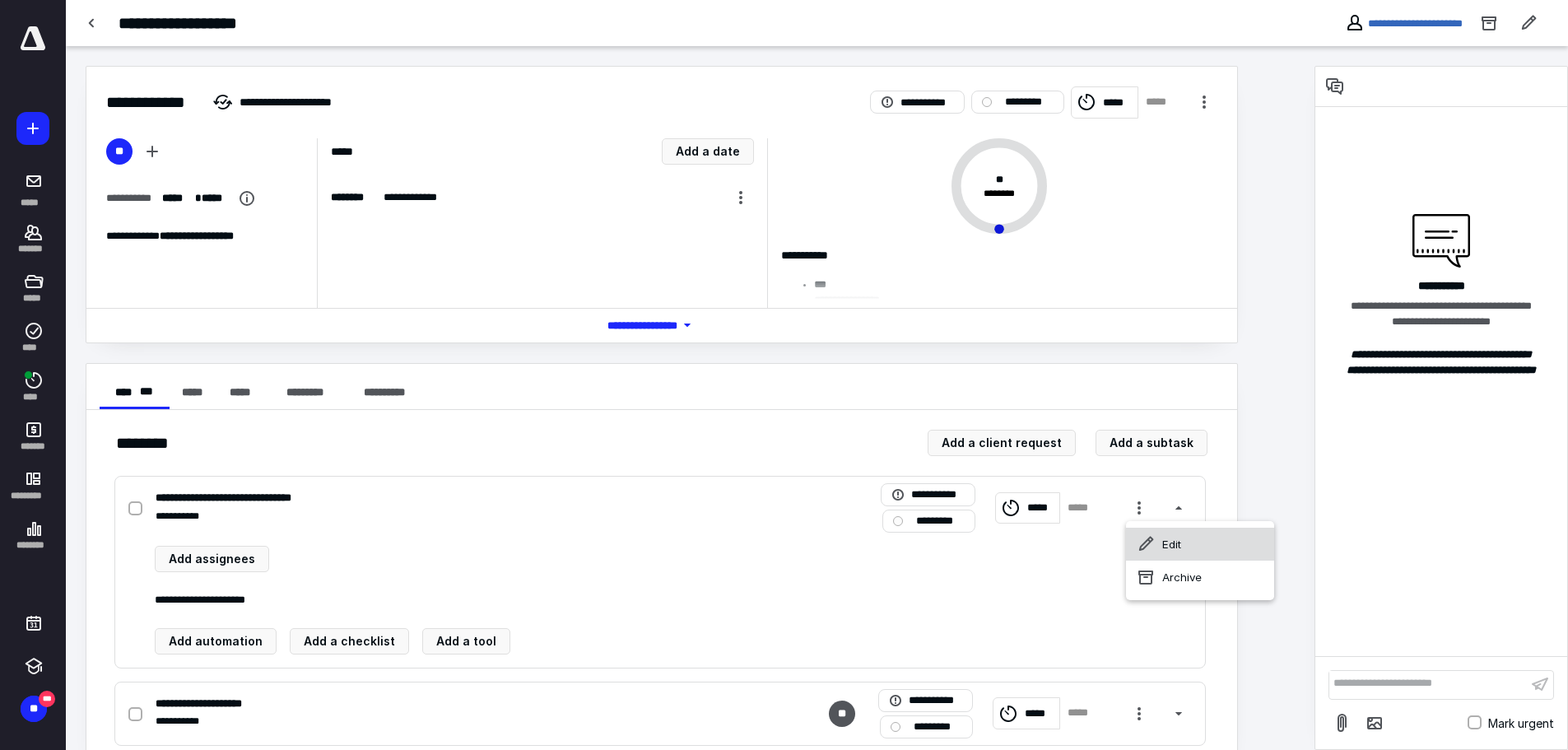 click on "Edit" at bounding box center (1200, 544) 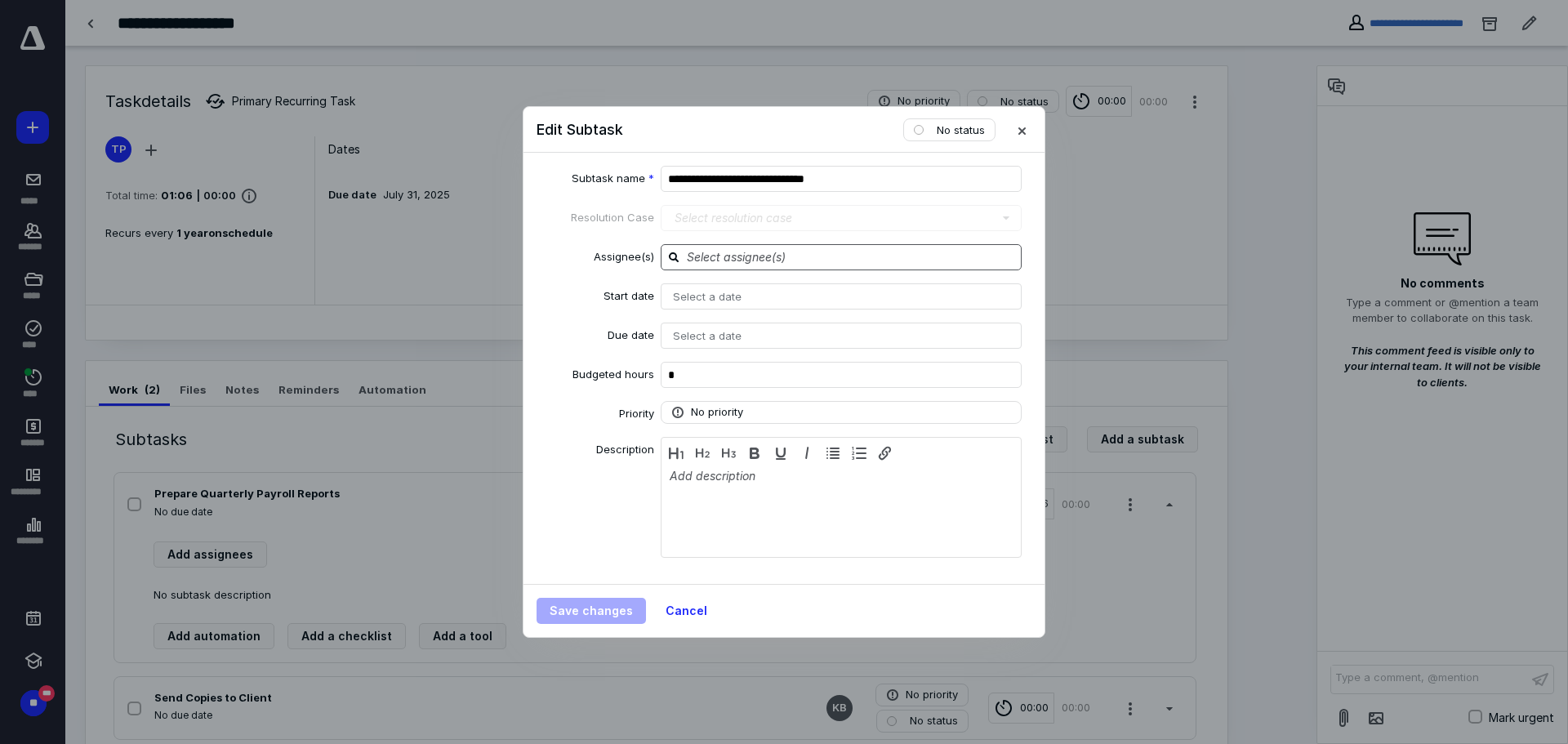 click at bounding box center (851, 256) 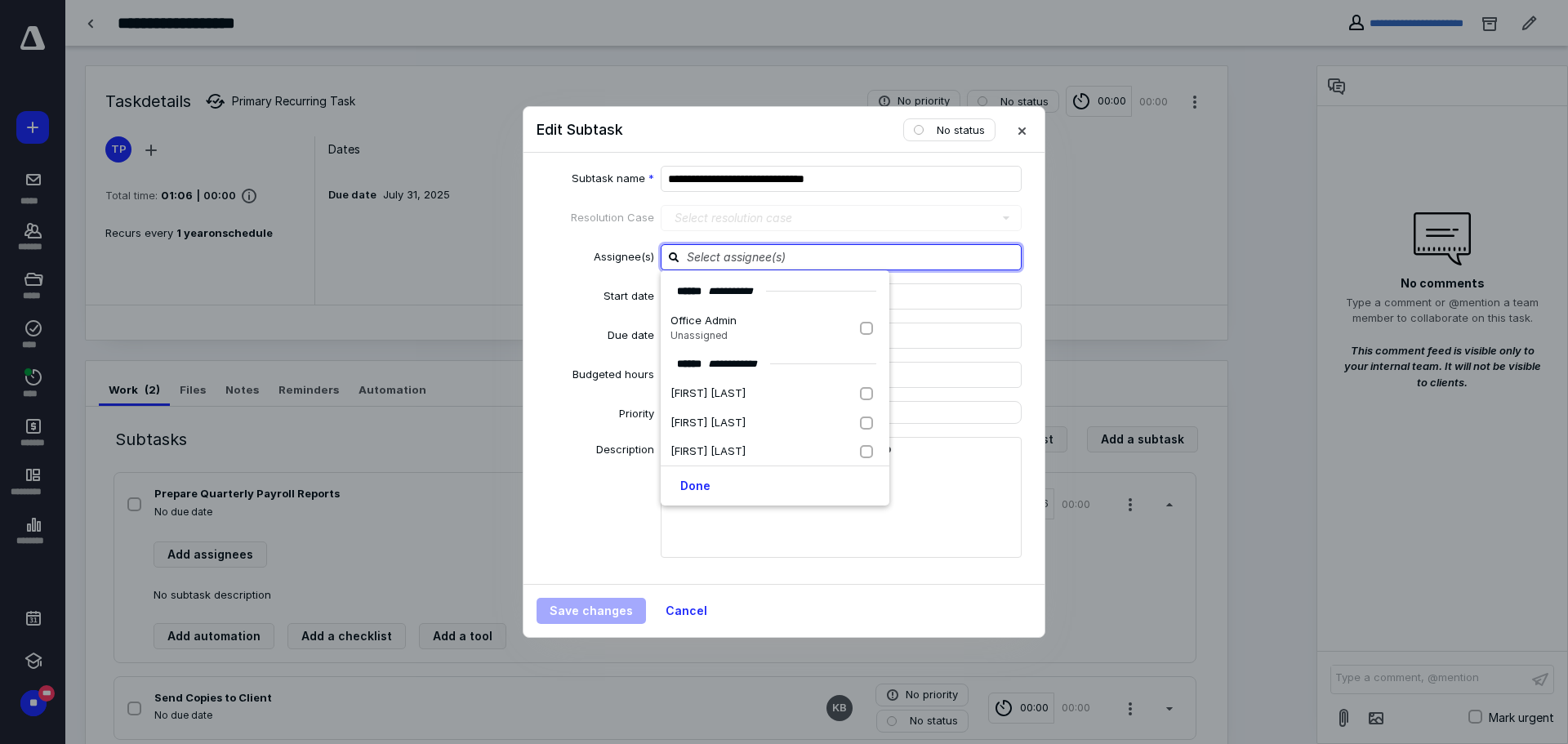 click at bounding box center (851, 256) 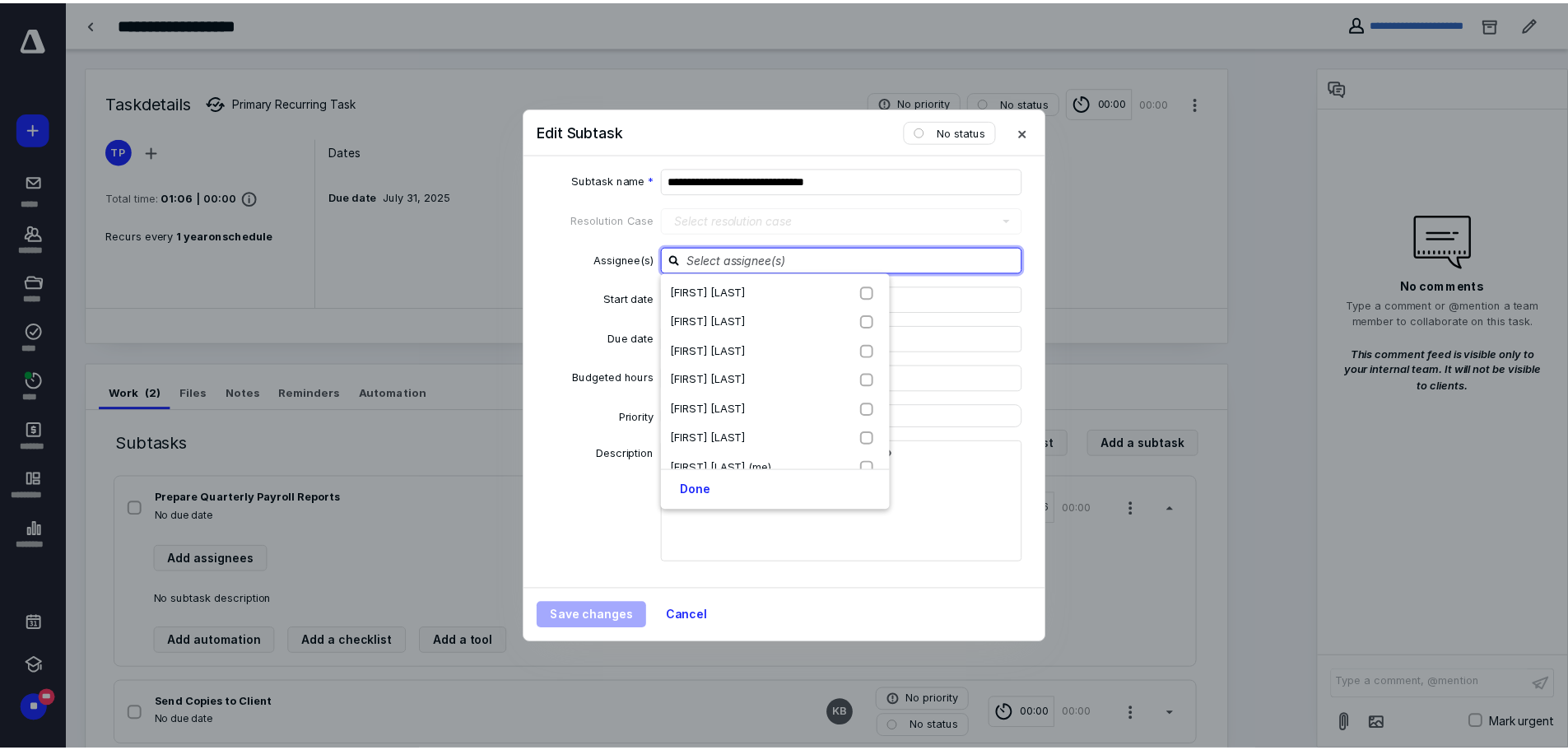 scroll, scrollTop: 241, scrollLeft: 0, axis: vertical 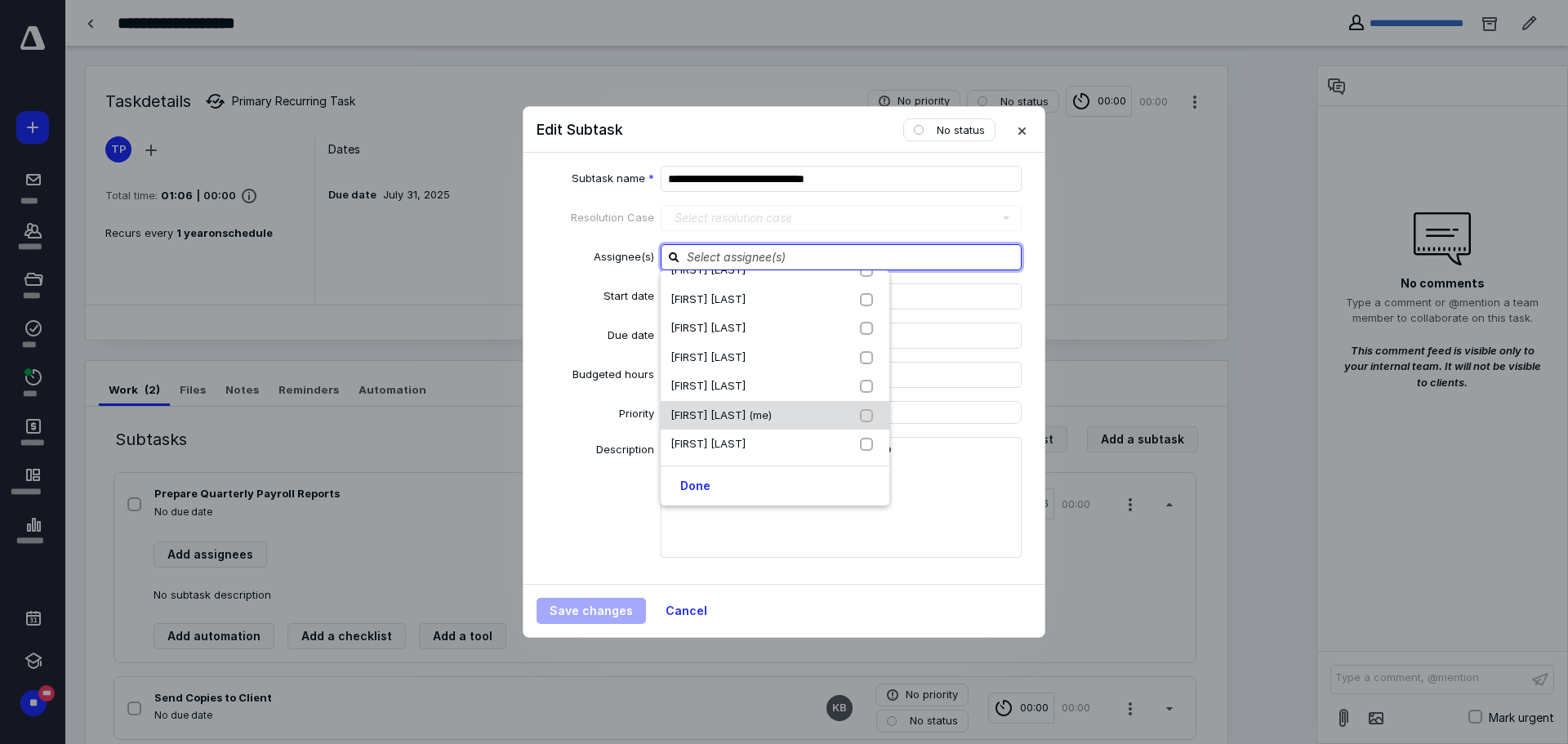 click at bounding box center (870, 416) 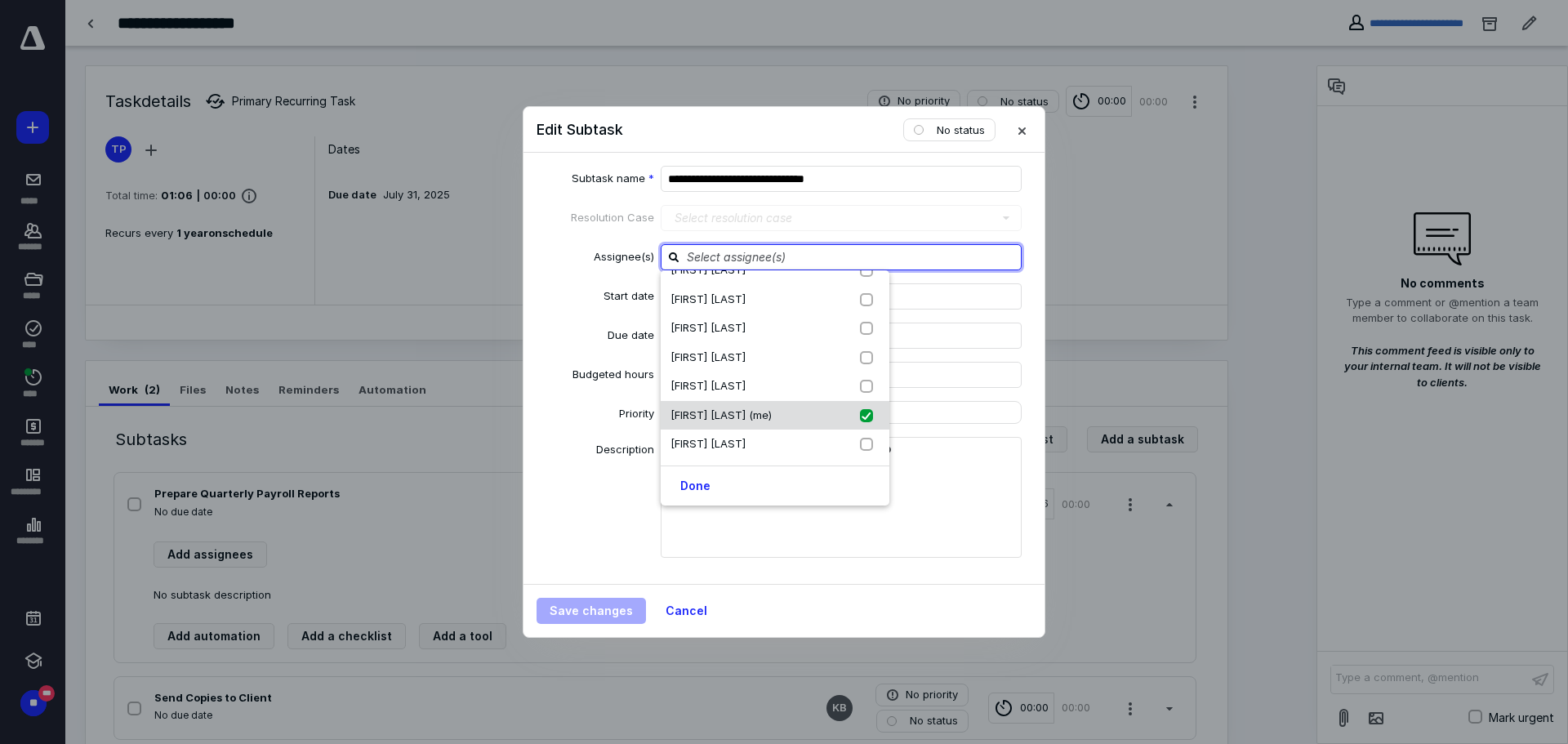 checkbox on "true" 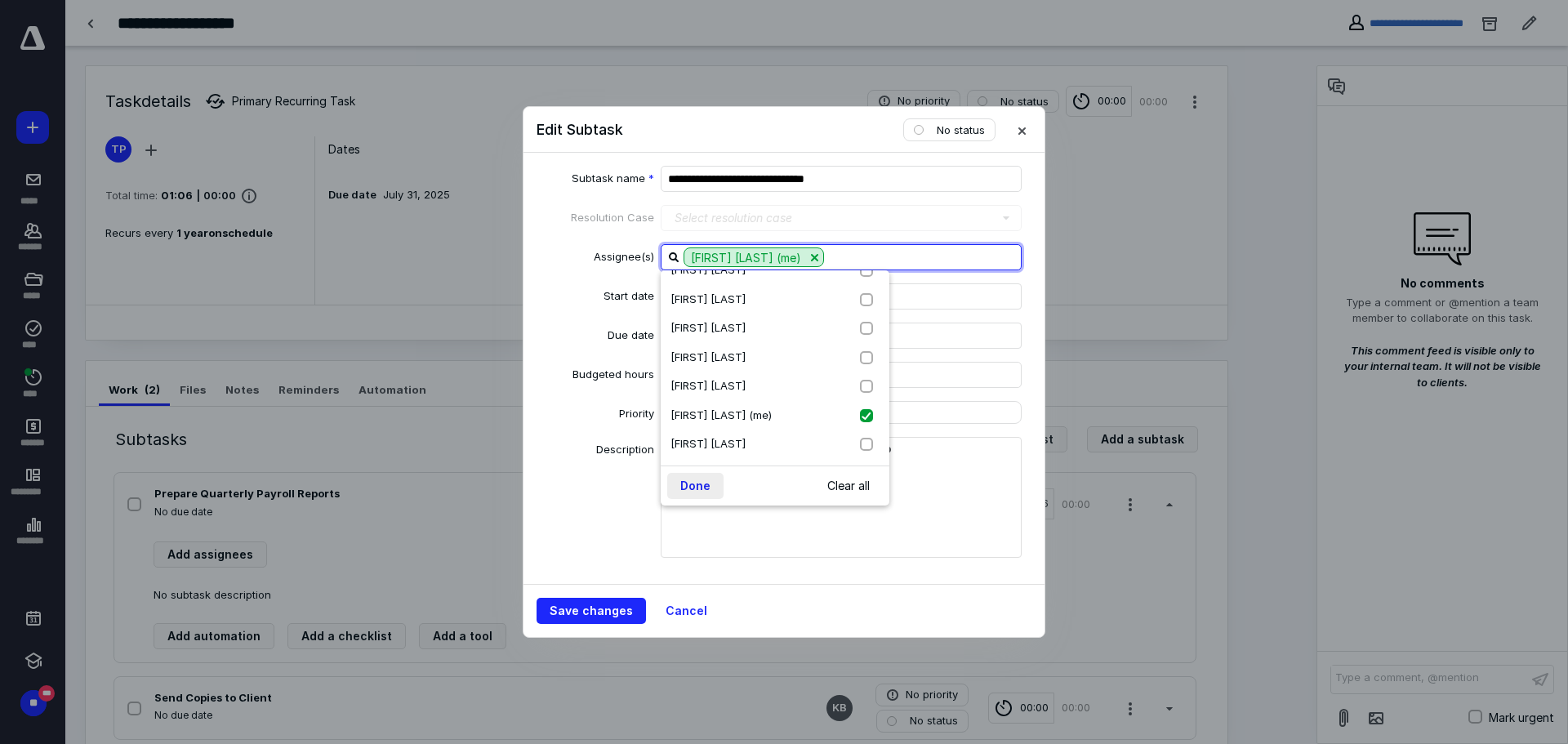 click on "Done" at bounding box center [695, 486] 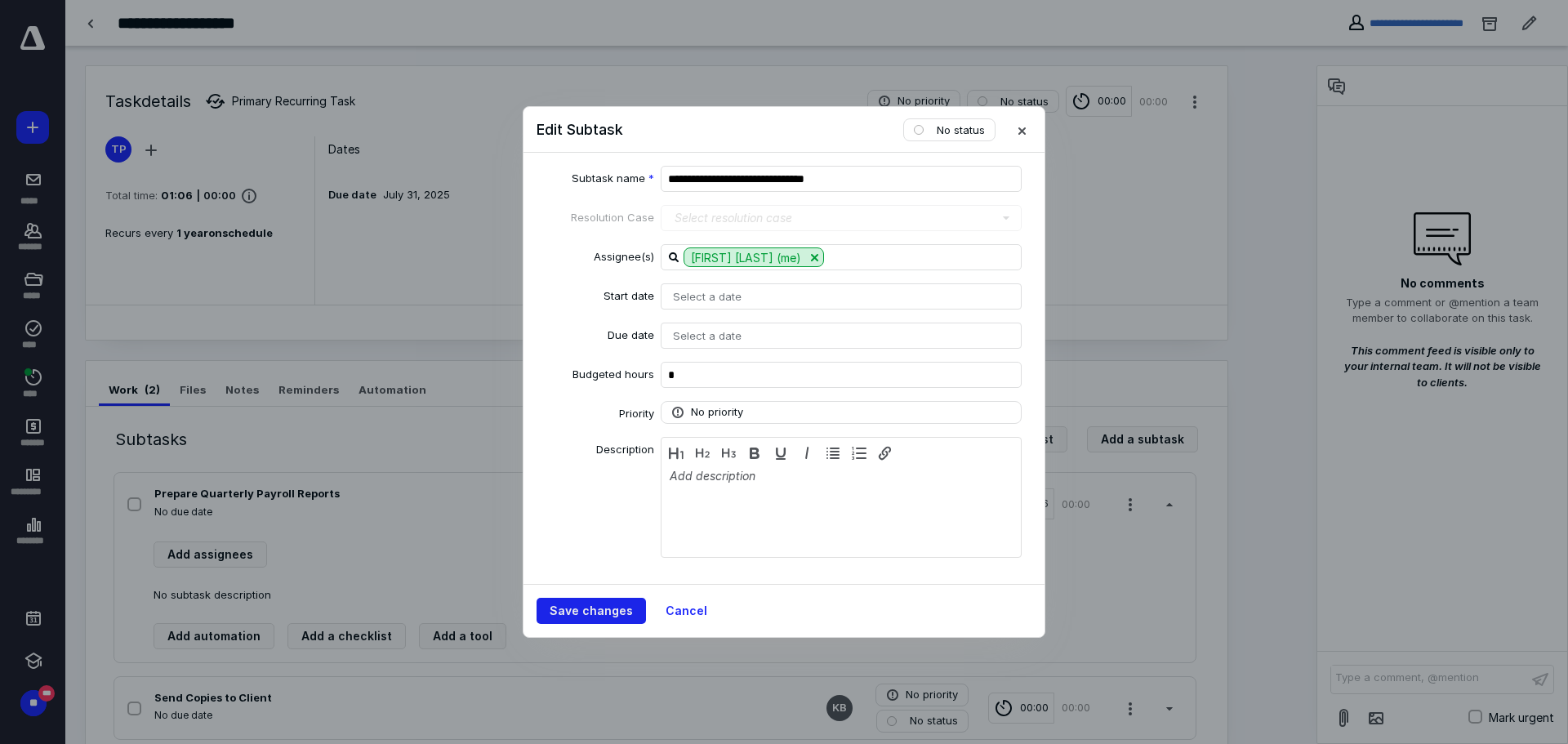 click on "Save changes" at bounding box center (591, 611) 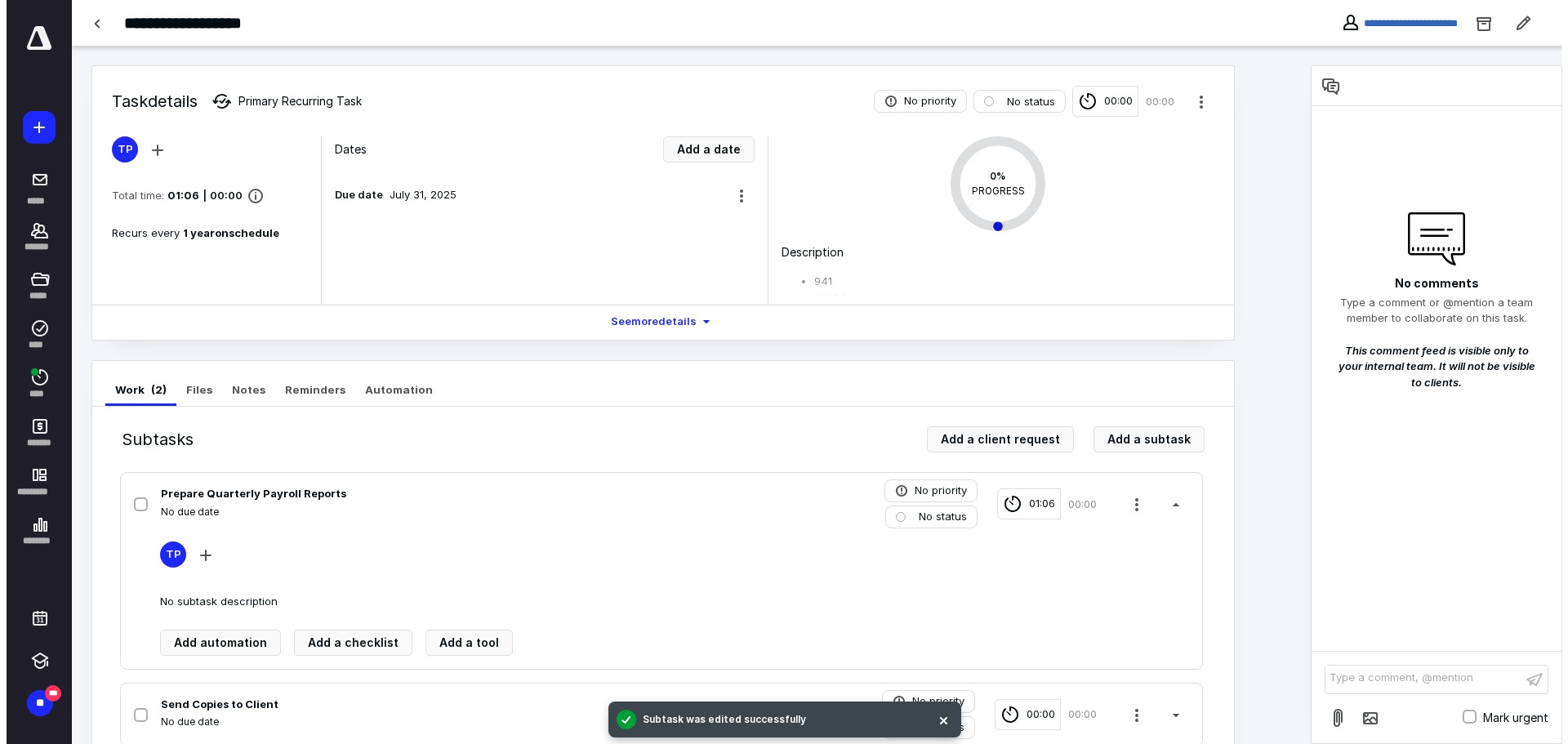 scroll, scrollTop: 42, scrollLeft: 0, axis: vertical 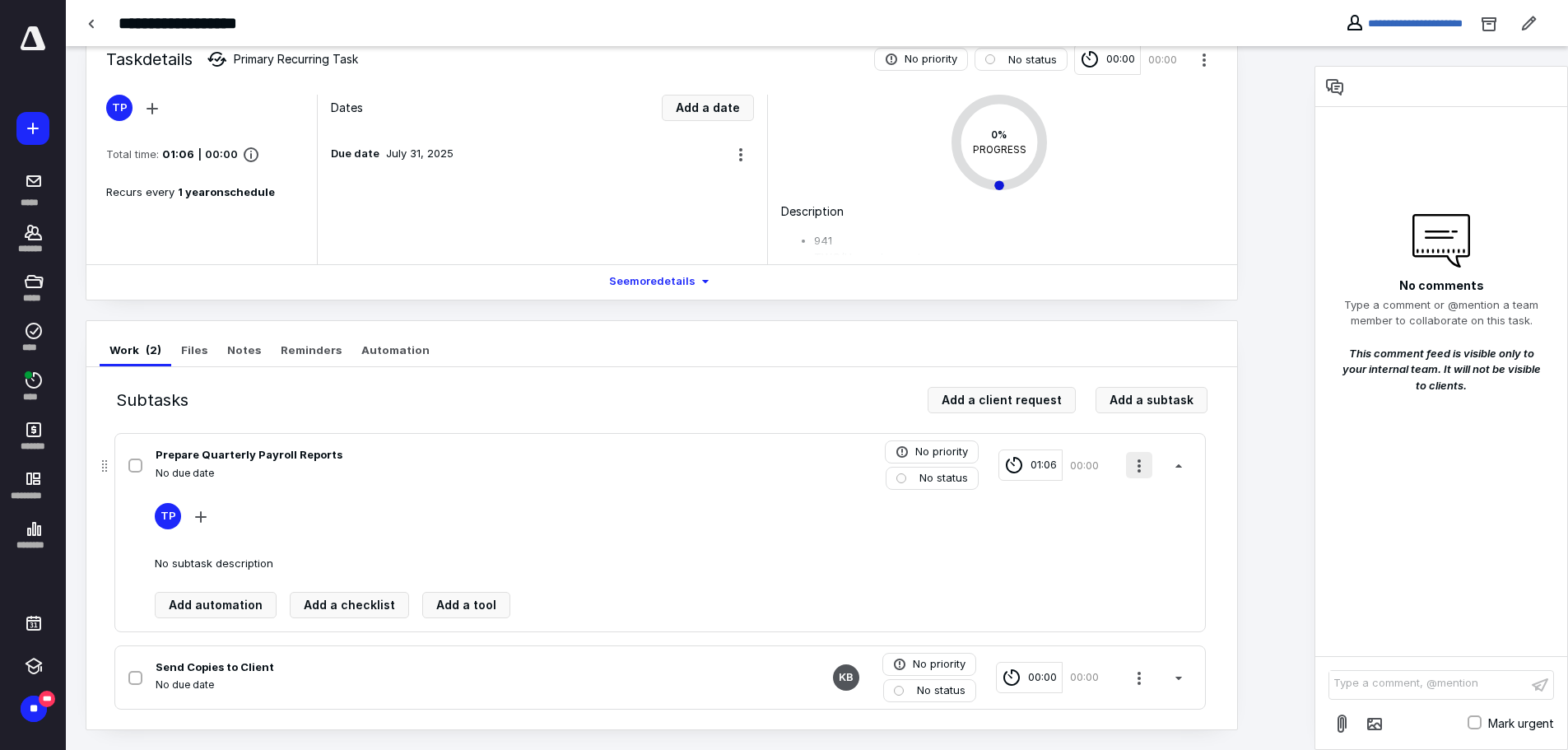 click at bounding box center (1139, 465) 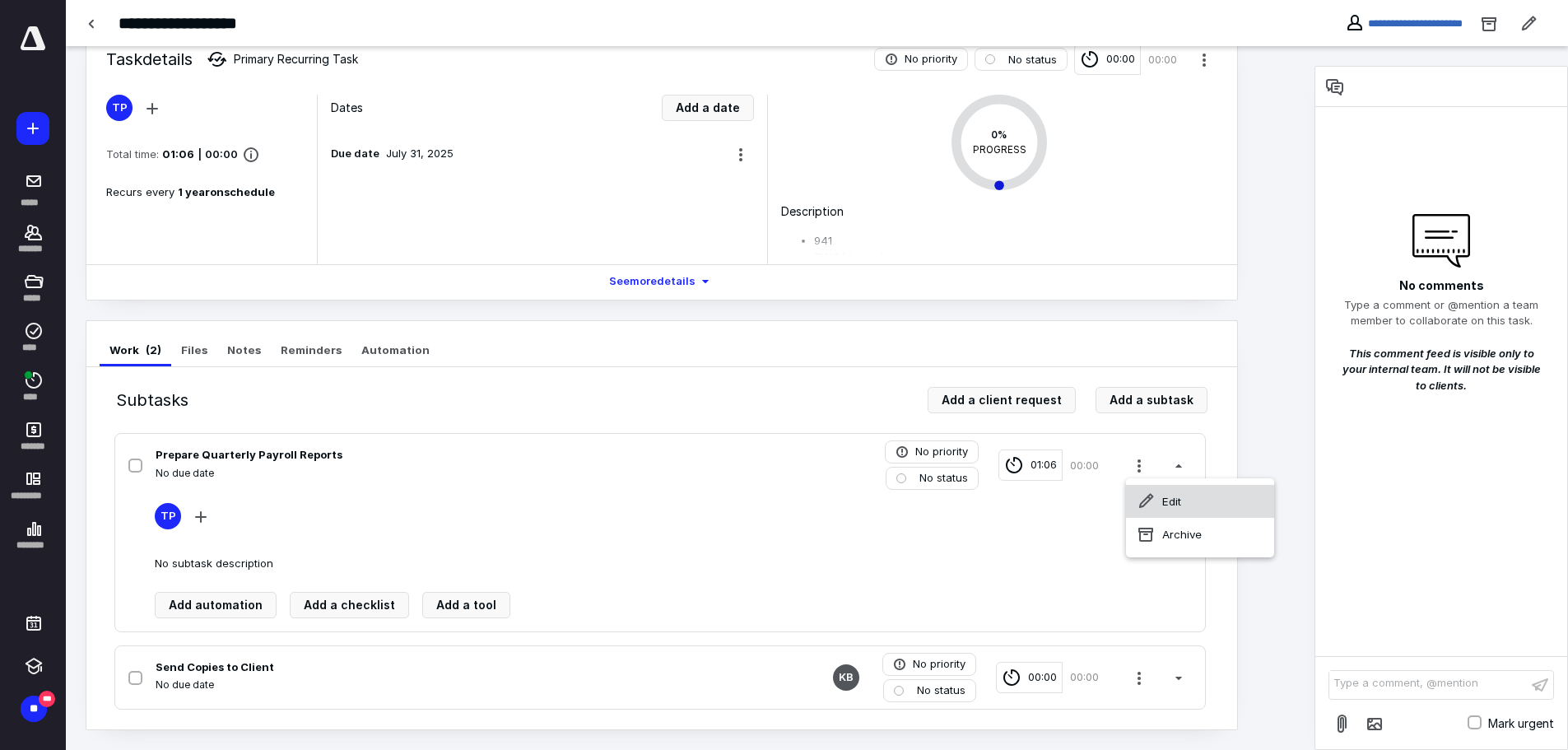 click on "Edit" at bounding box center (1200, 501) 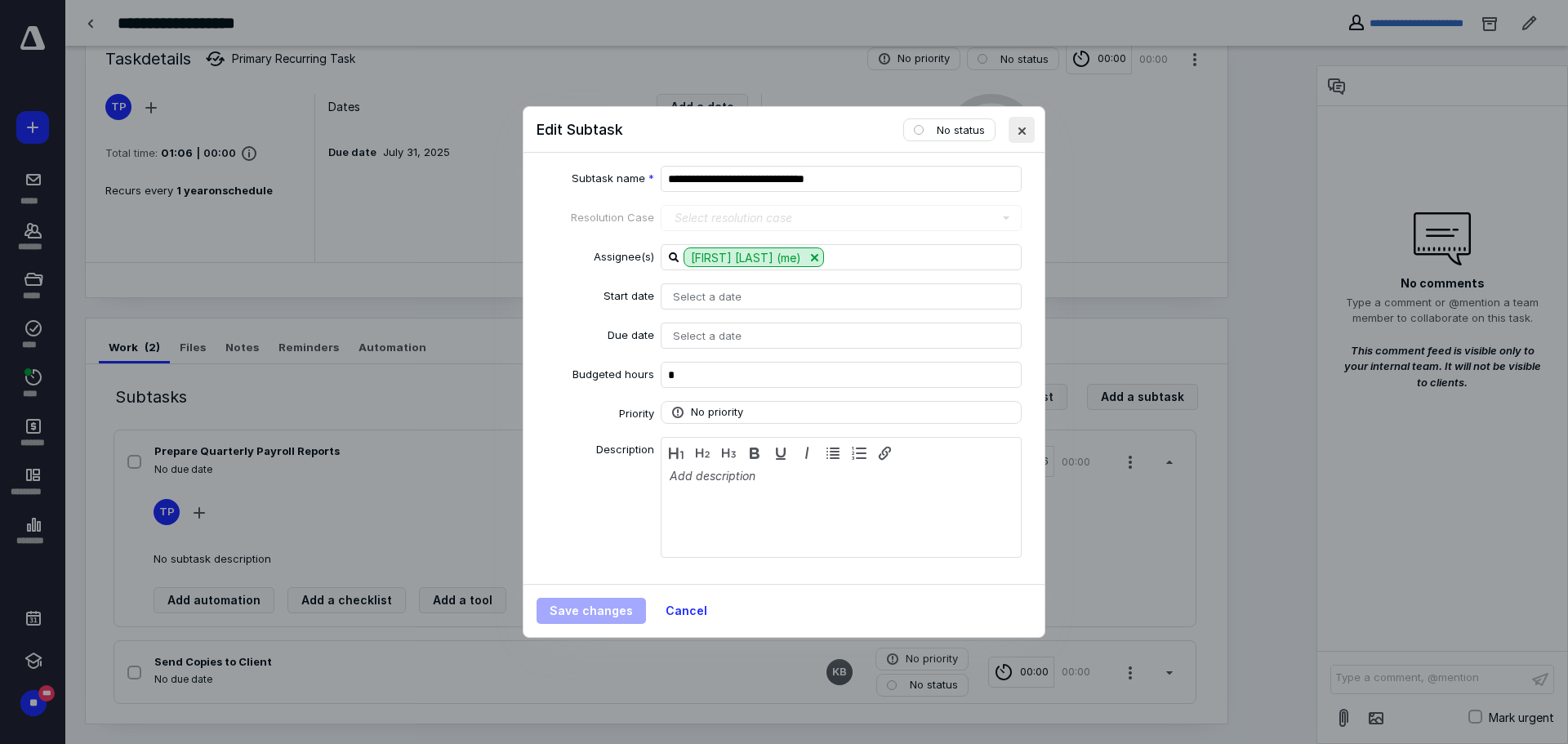 click at bounding box center [1022, 130] 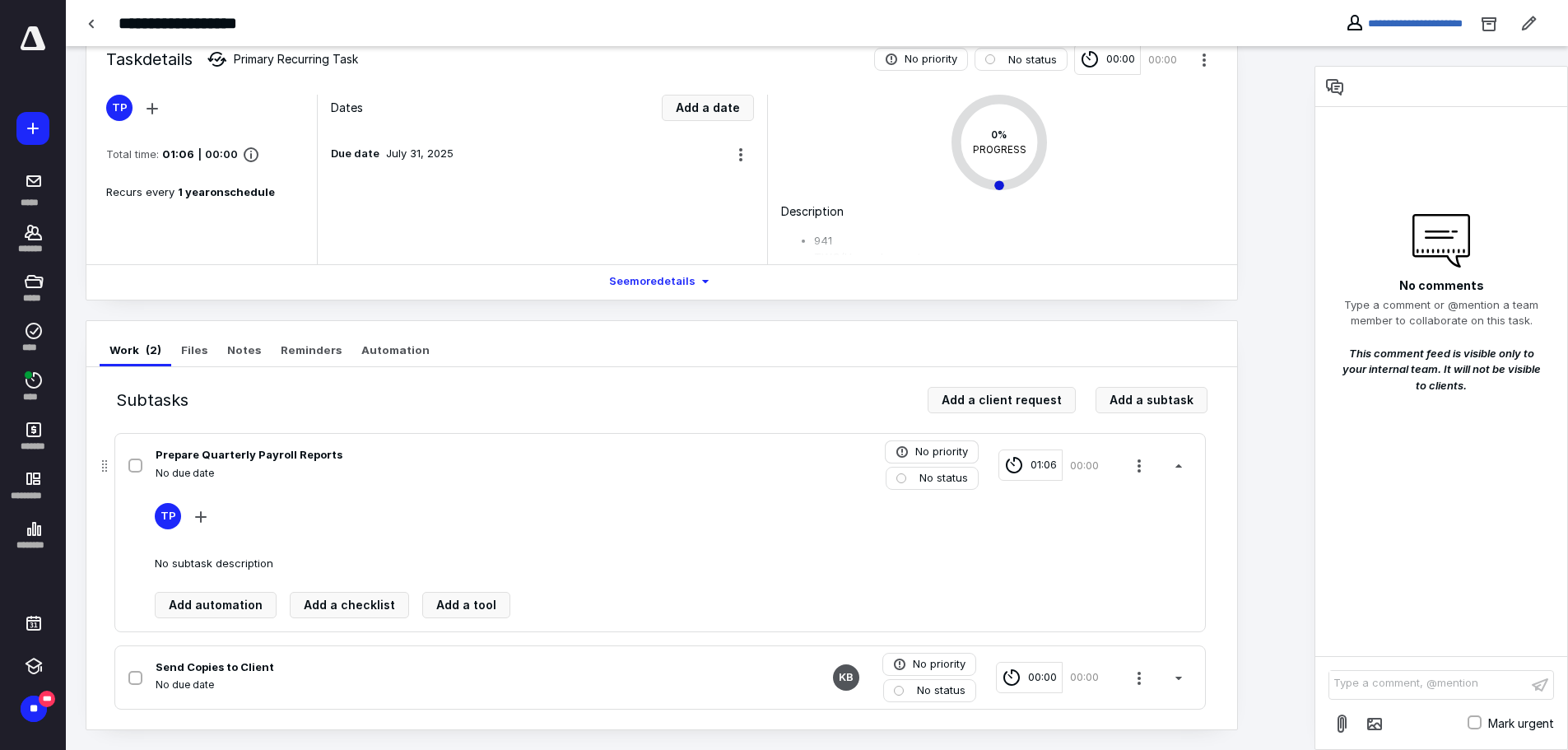 click on "No priority" at bounding box center [942, 452] 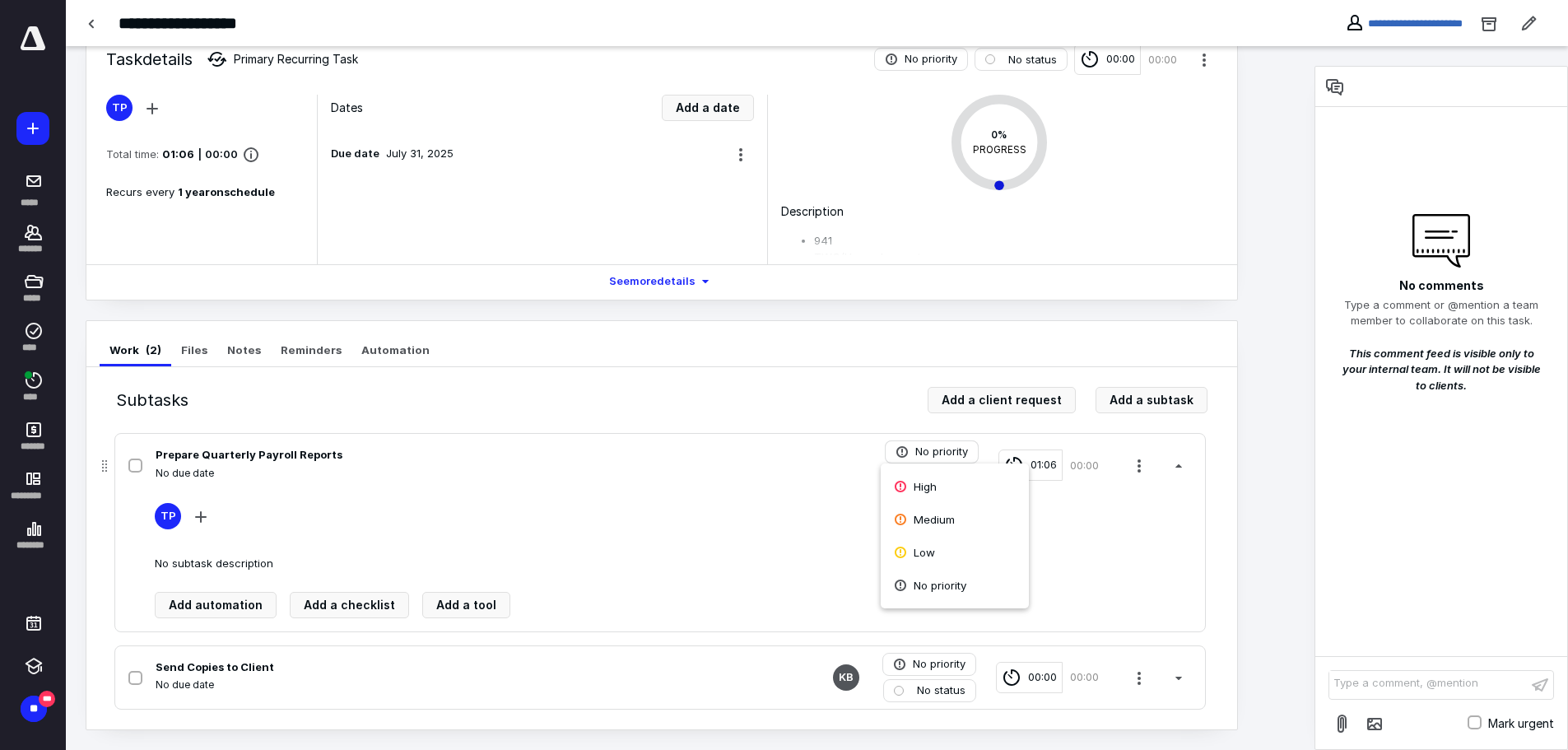 click on "No priority" at bounding box center (932, 452) 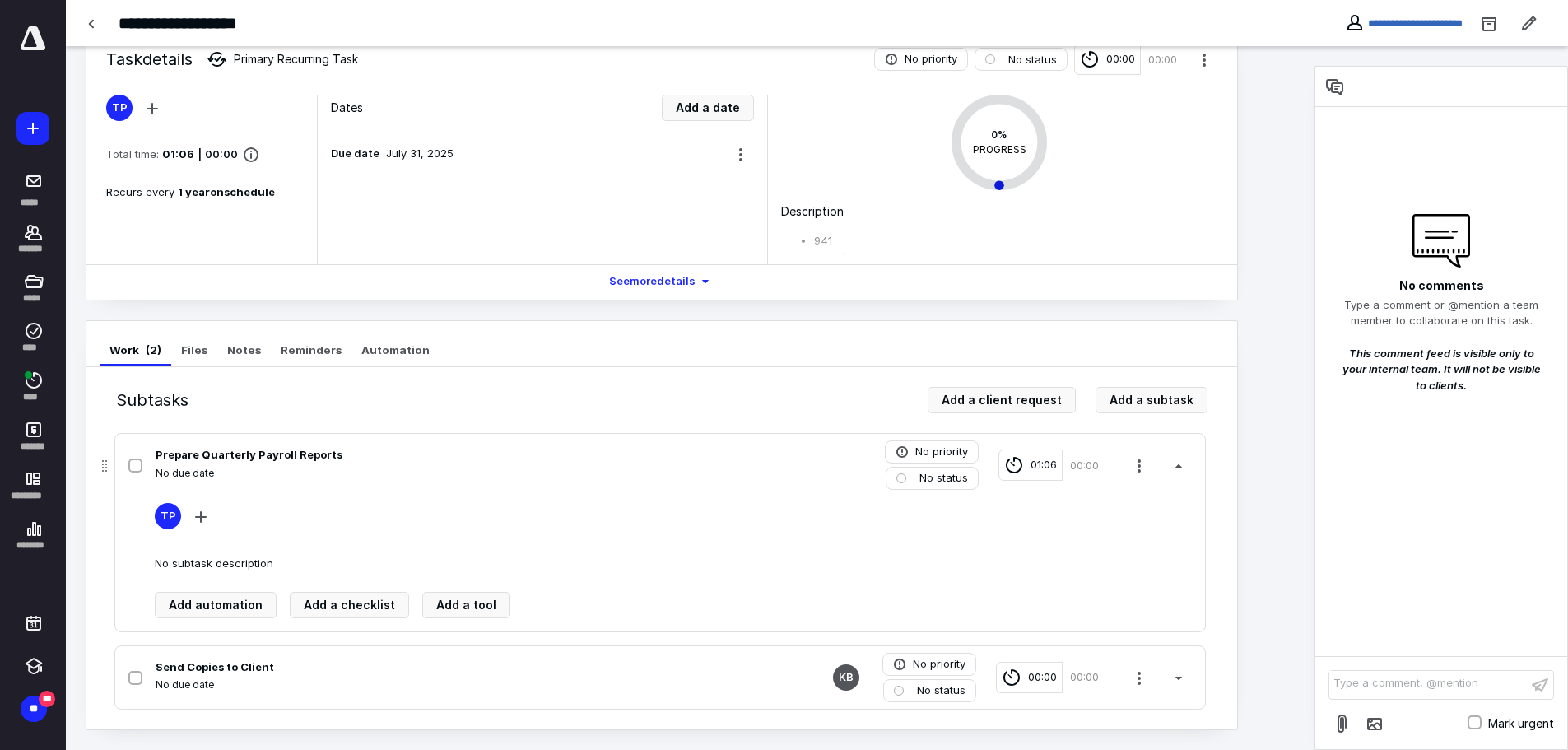 click on "No status" at bounding box center [943, 478] 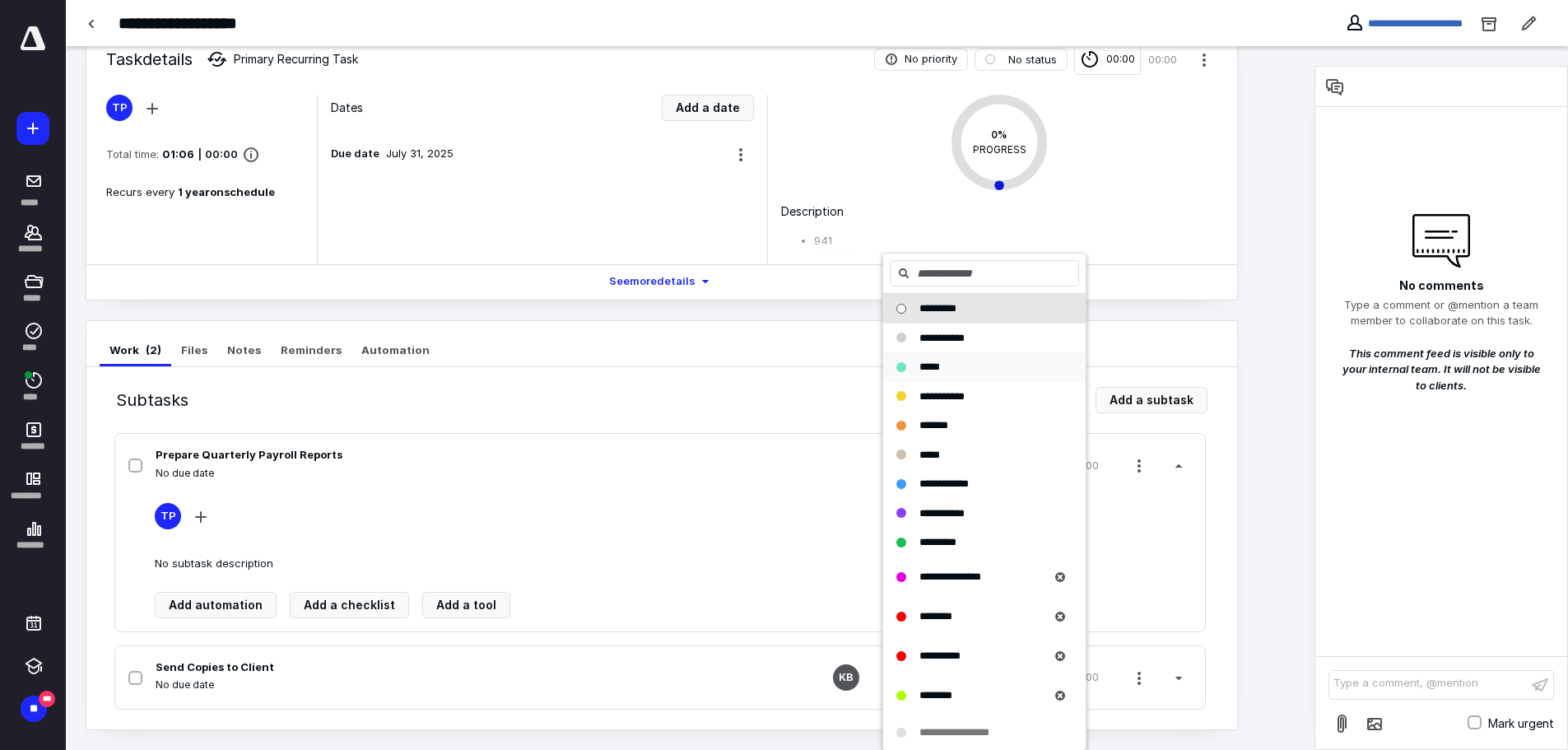 click at bounding box center (901, 367) 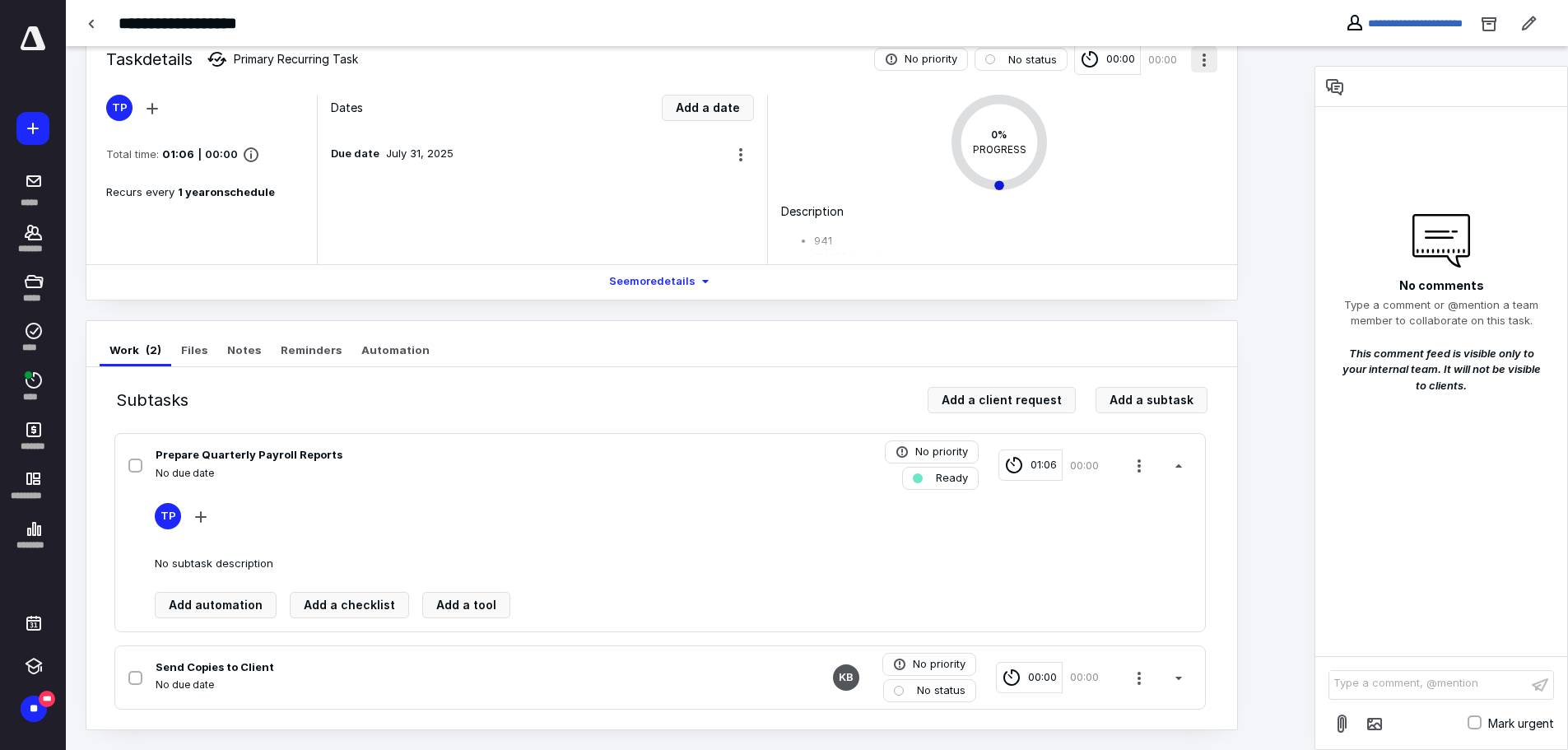 click at bounding box center [1204, 59] 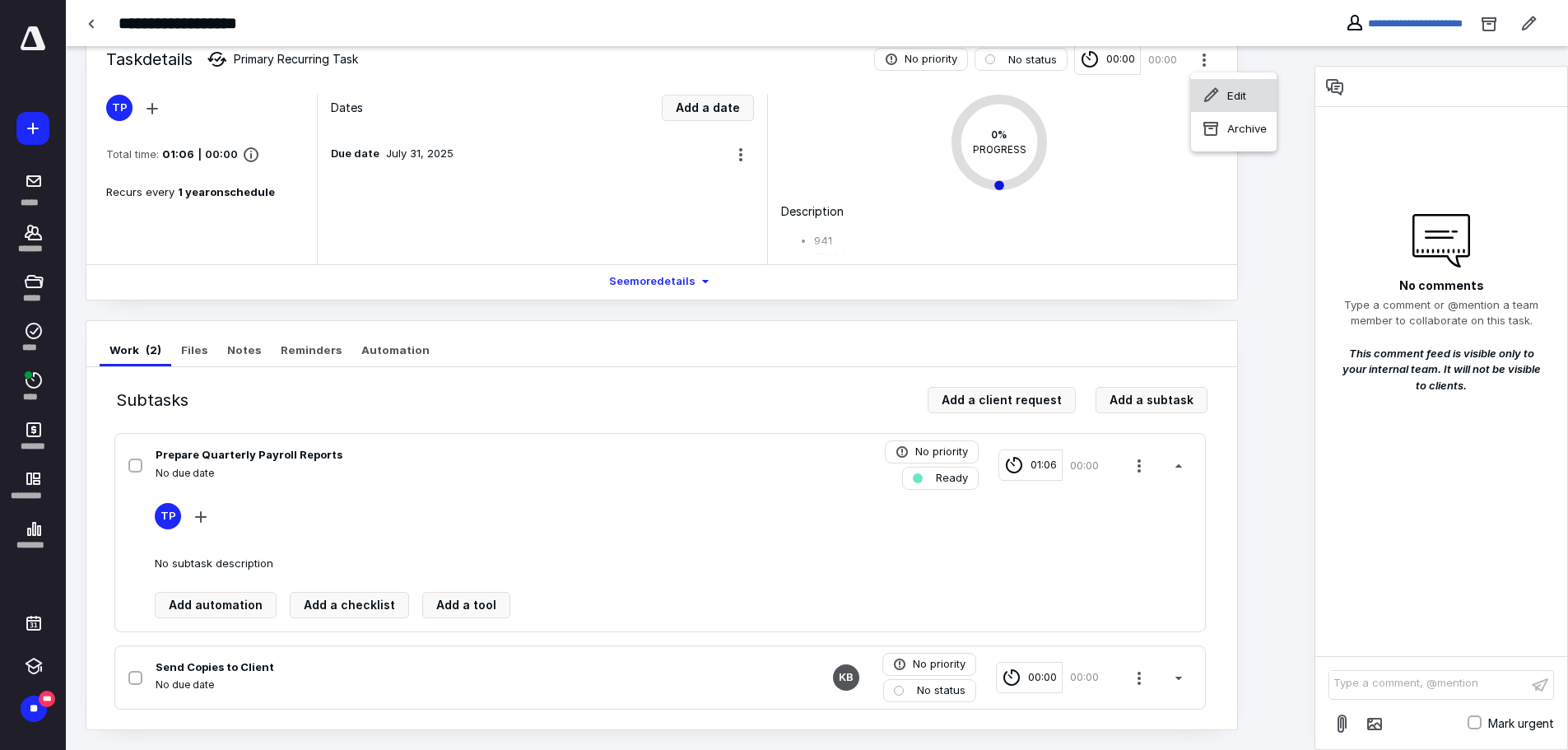 click on "Edit" at bounding box center (1236, 95) 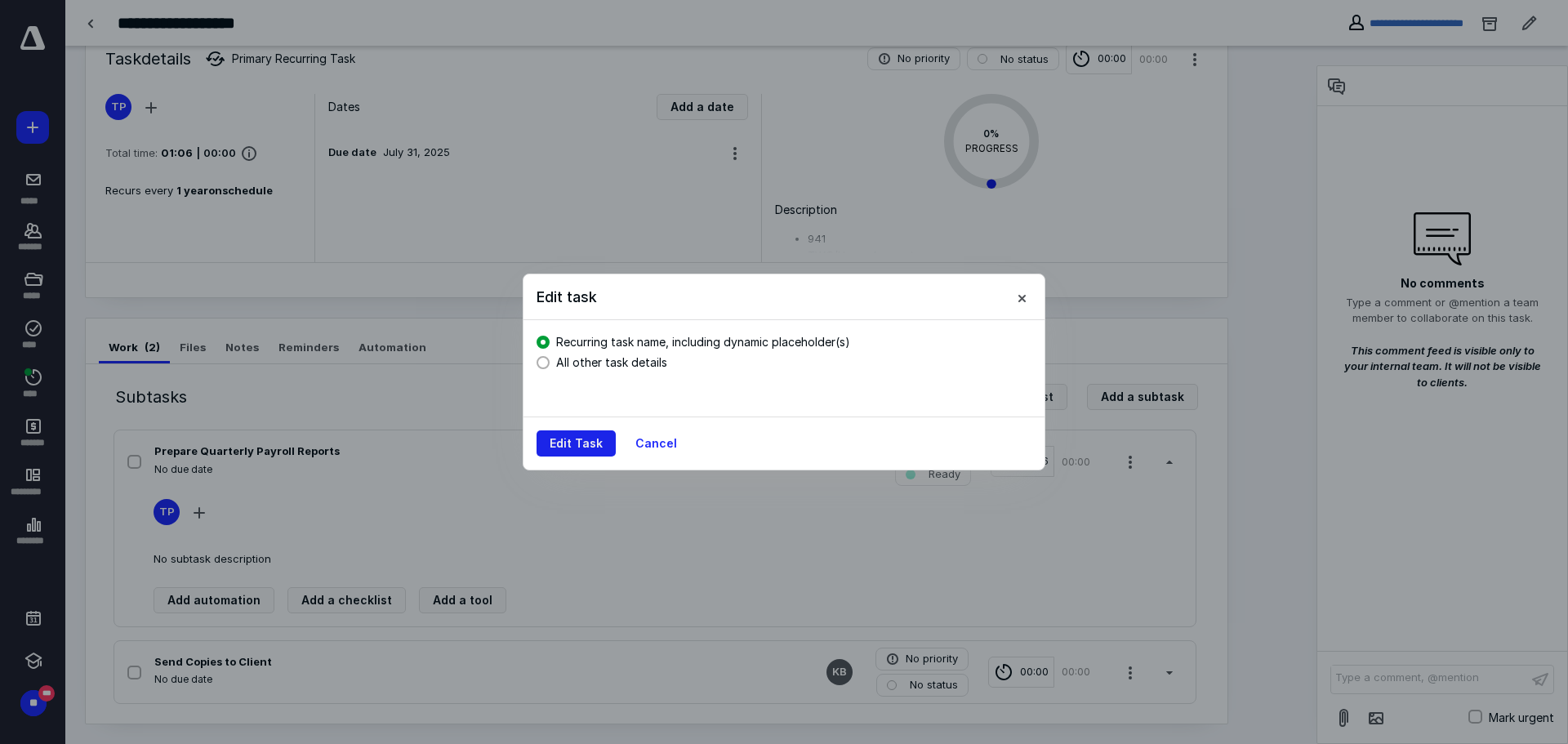 click on "Edit Task" at bounding box center (576, 443) 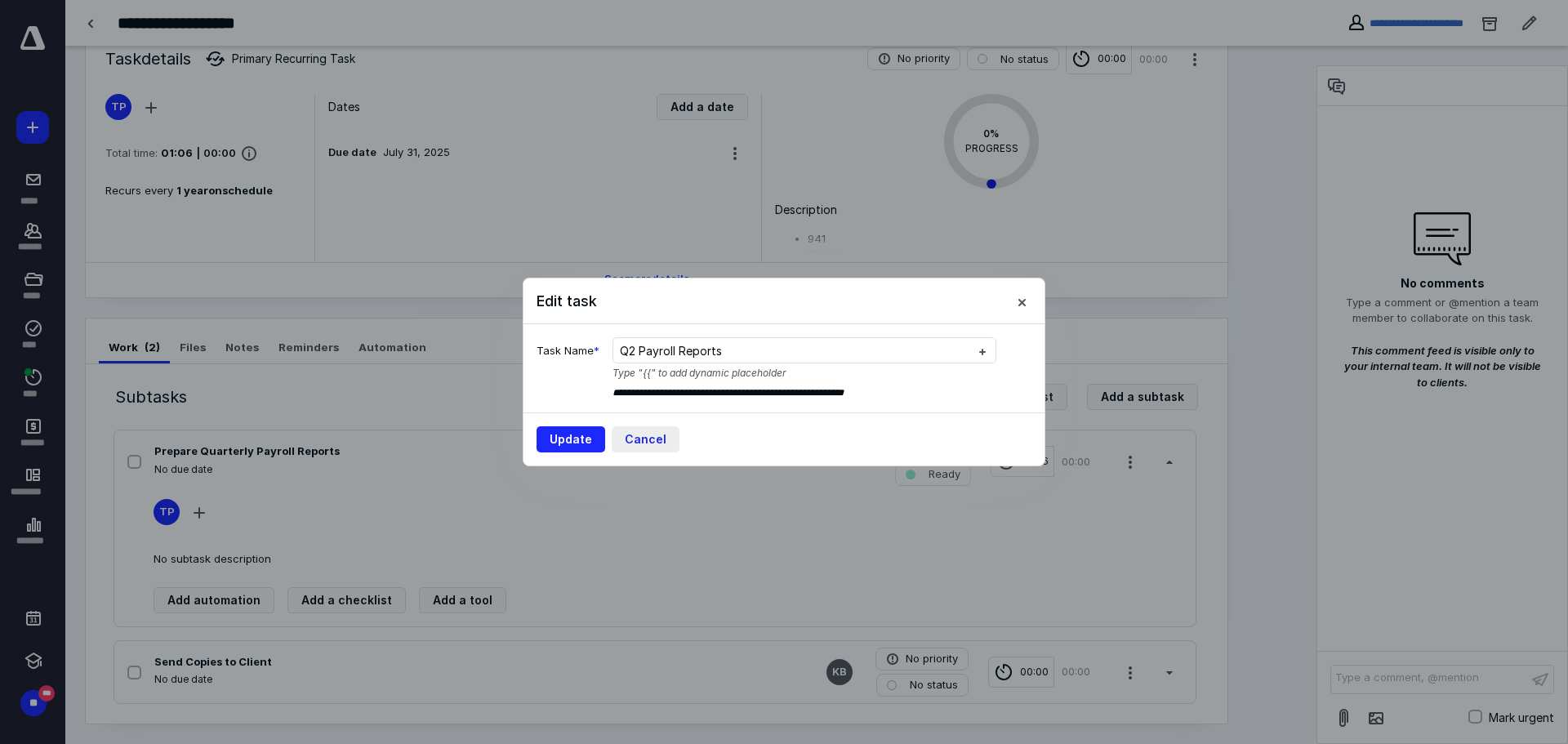 click on "Cancel" at bounding box center [645, 439] 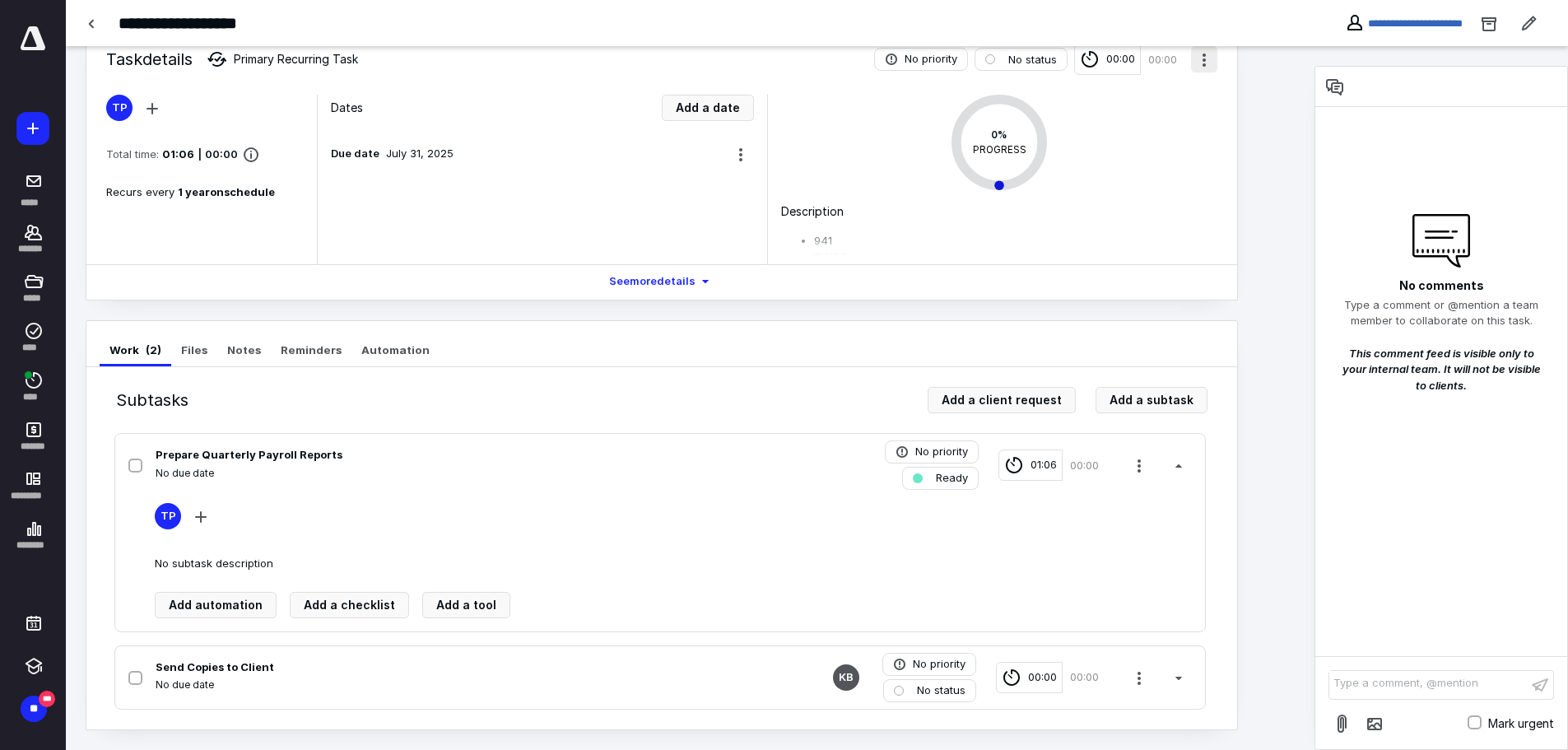 click at bounding box center (1204, 59) 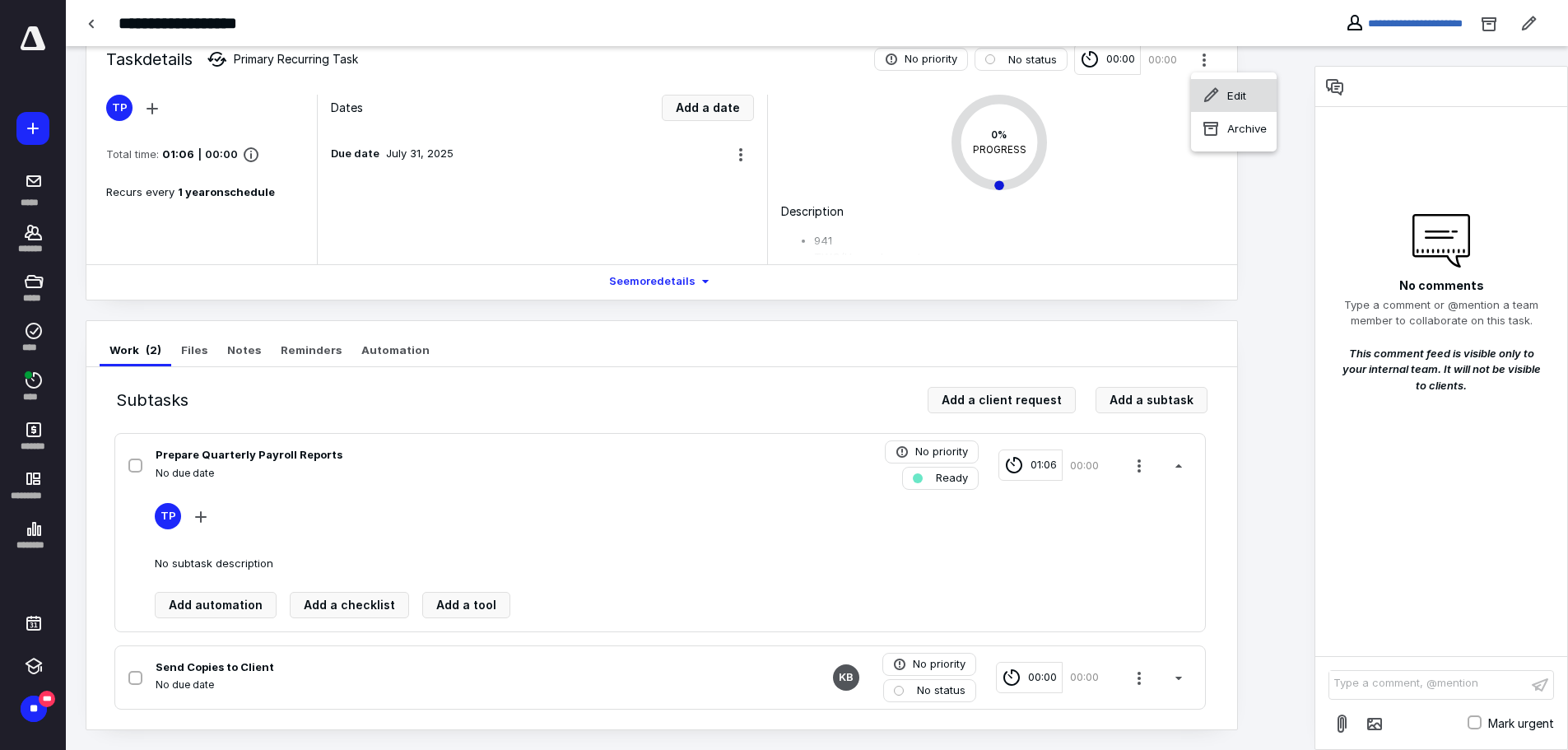 click on "Edit" at bounding box center [1236, 95] 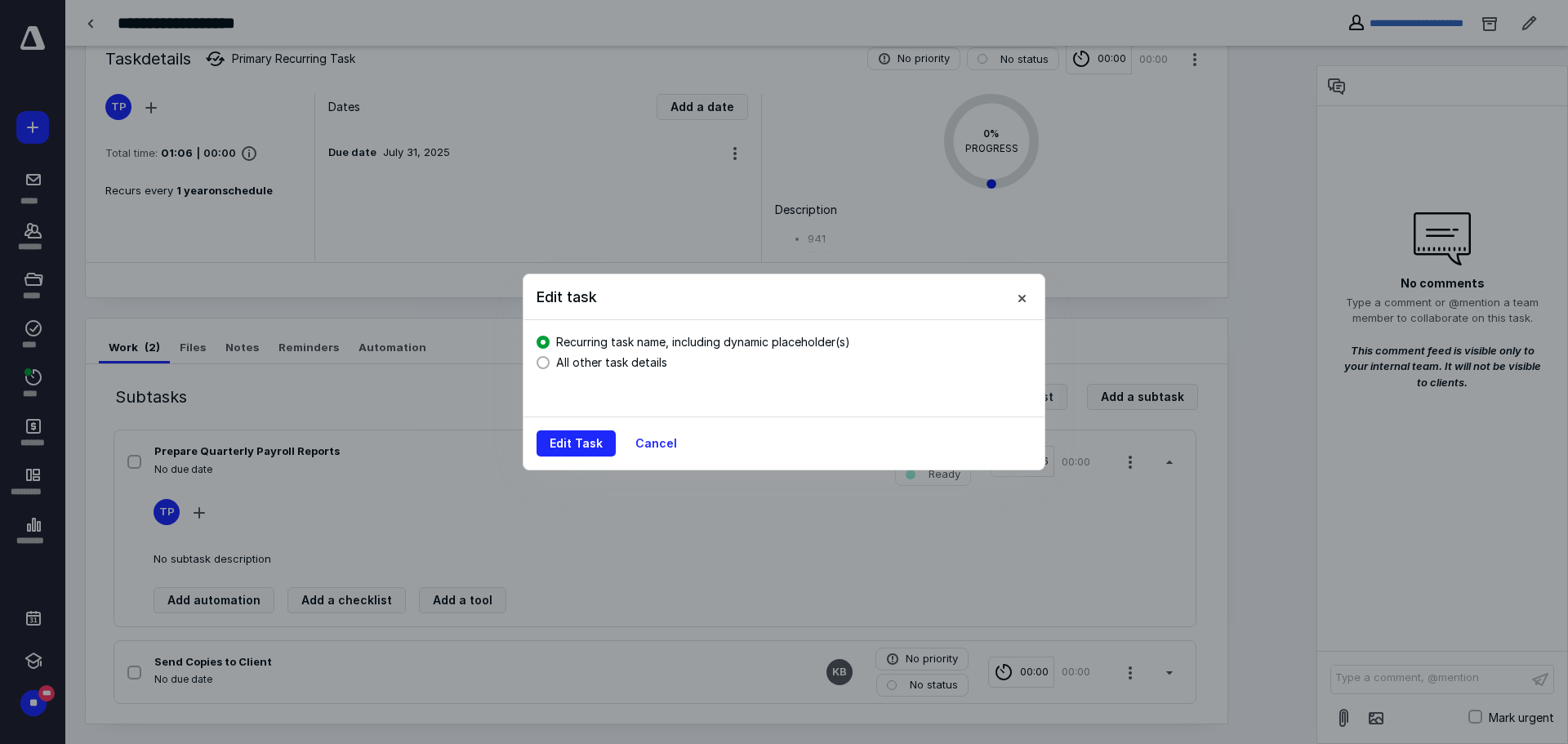 click on "All other task details" at bounding box center [612, 362] 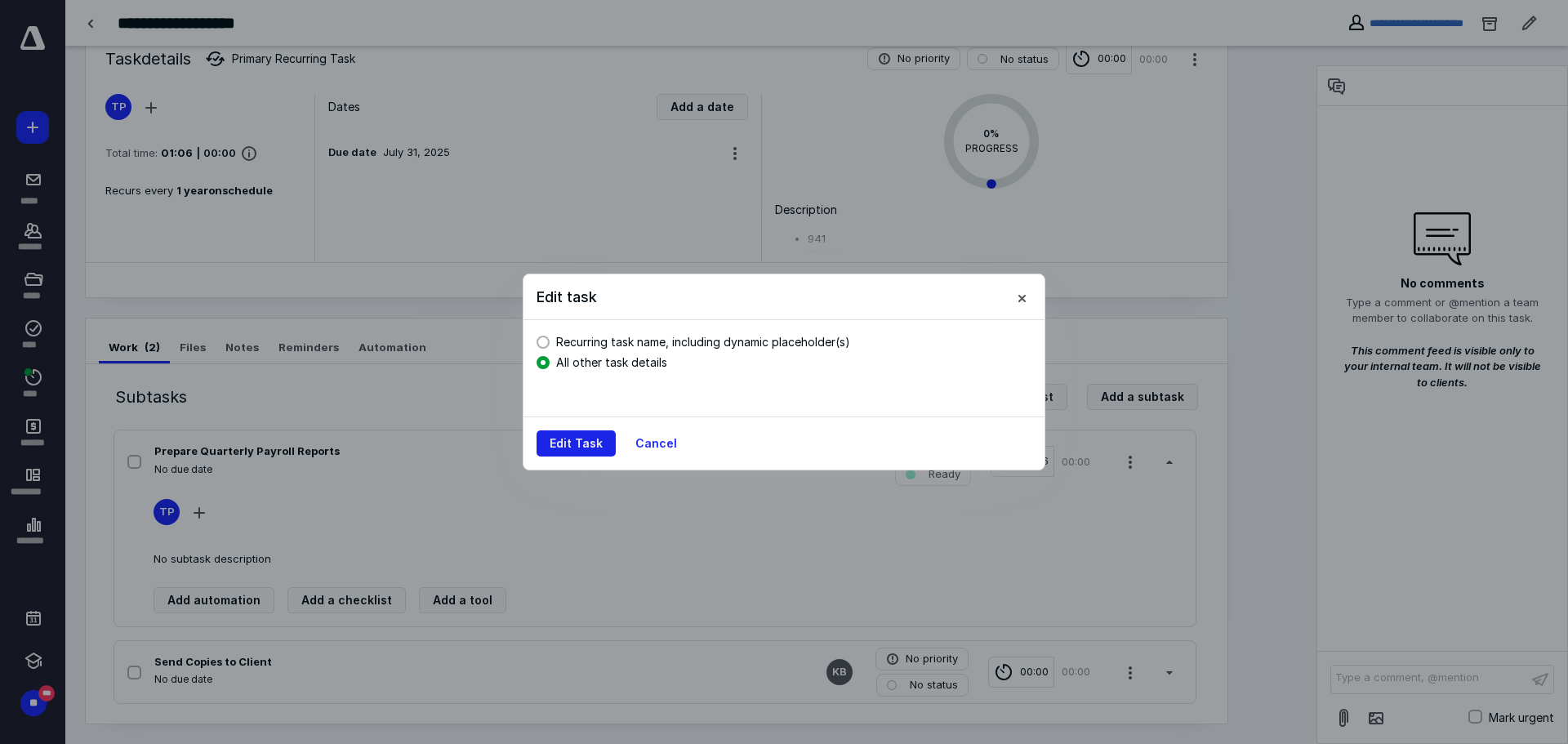 click on "Edit Task" at bounding box center [576, 443] 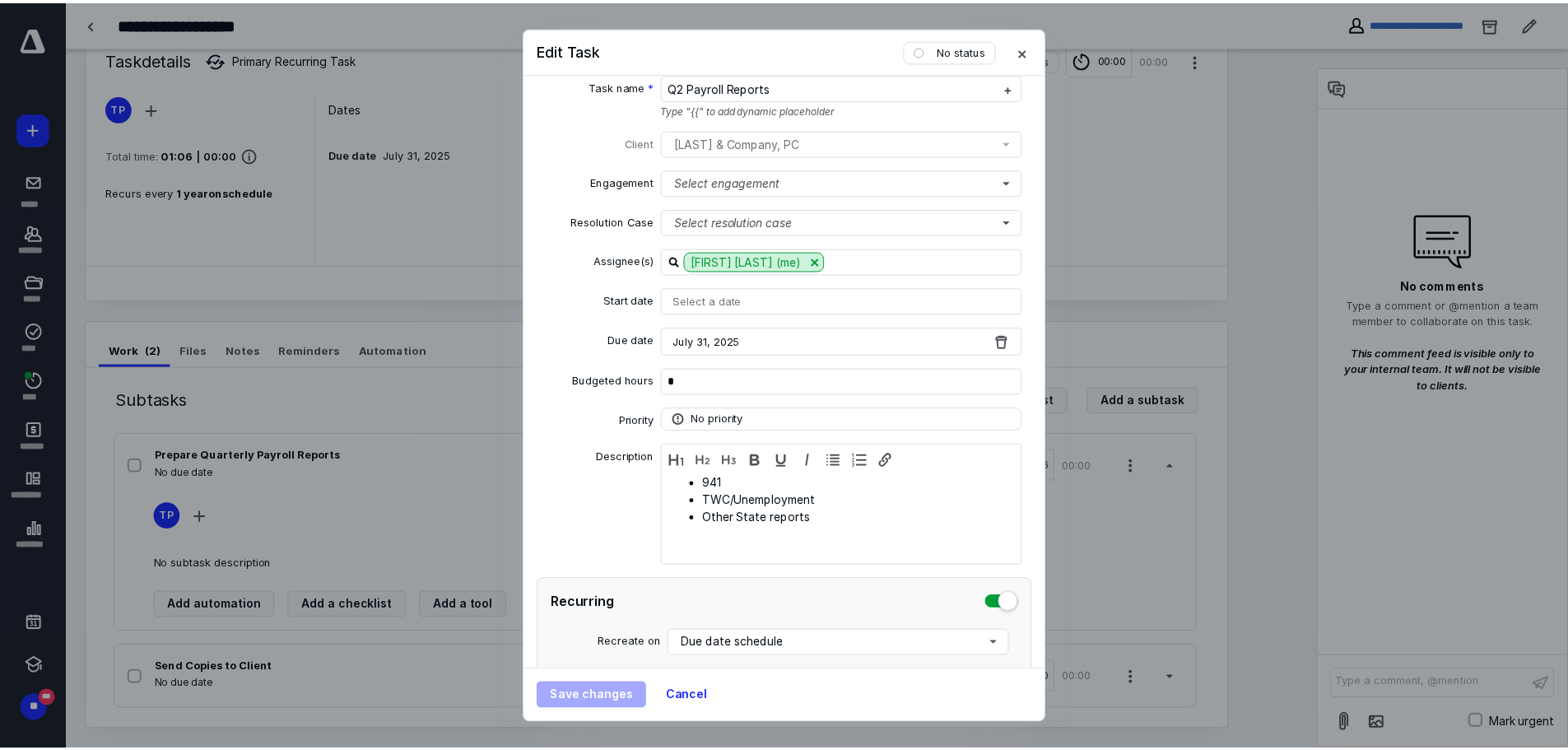 scroll, scrollTop: 0, scrollLeft: 0, axis: both 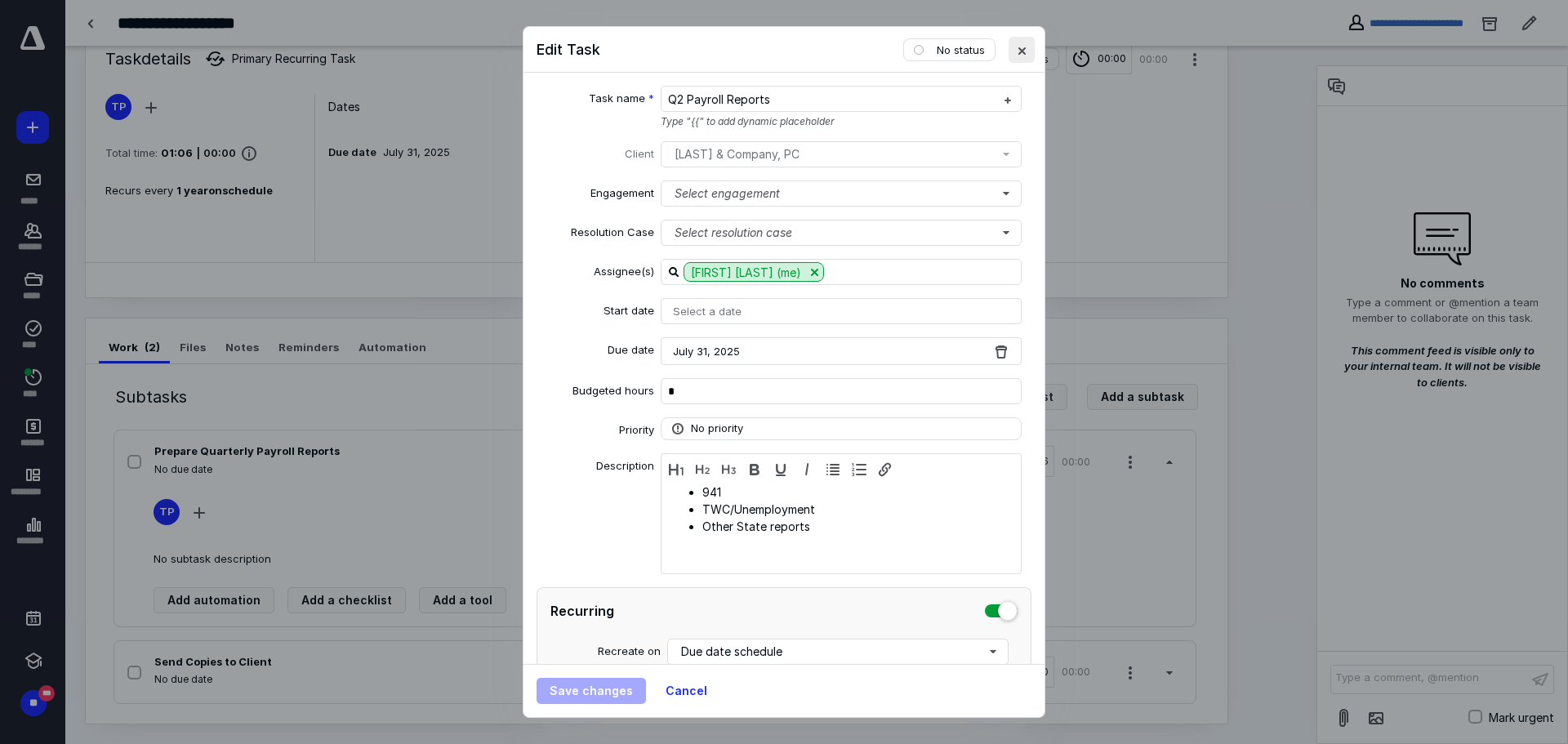 click at bounding box center [1022, 50] 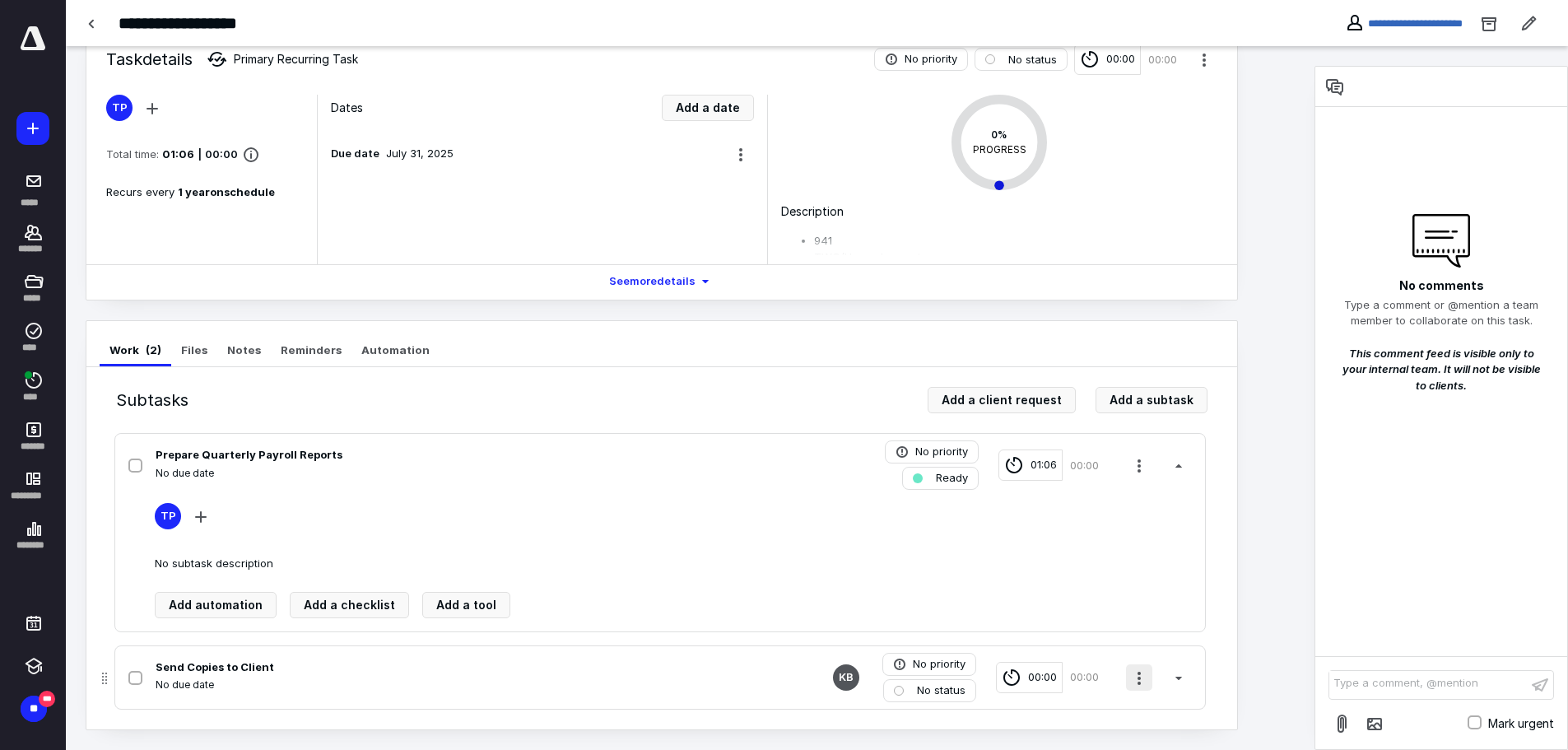 click at bounding box center (1139, 678) 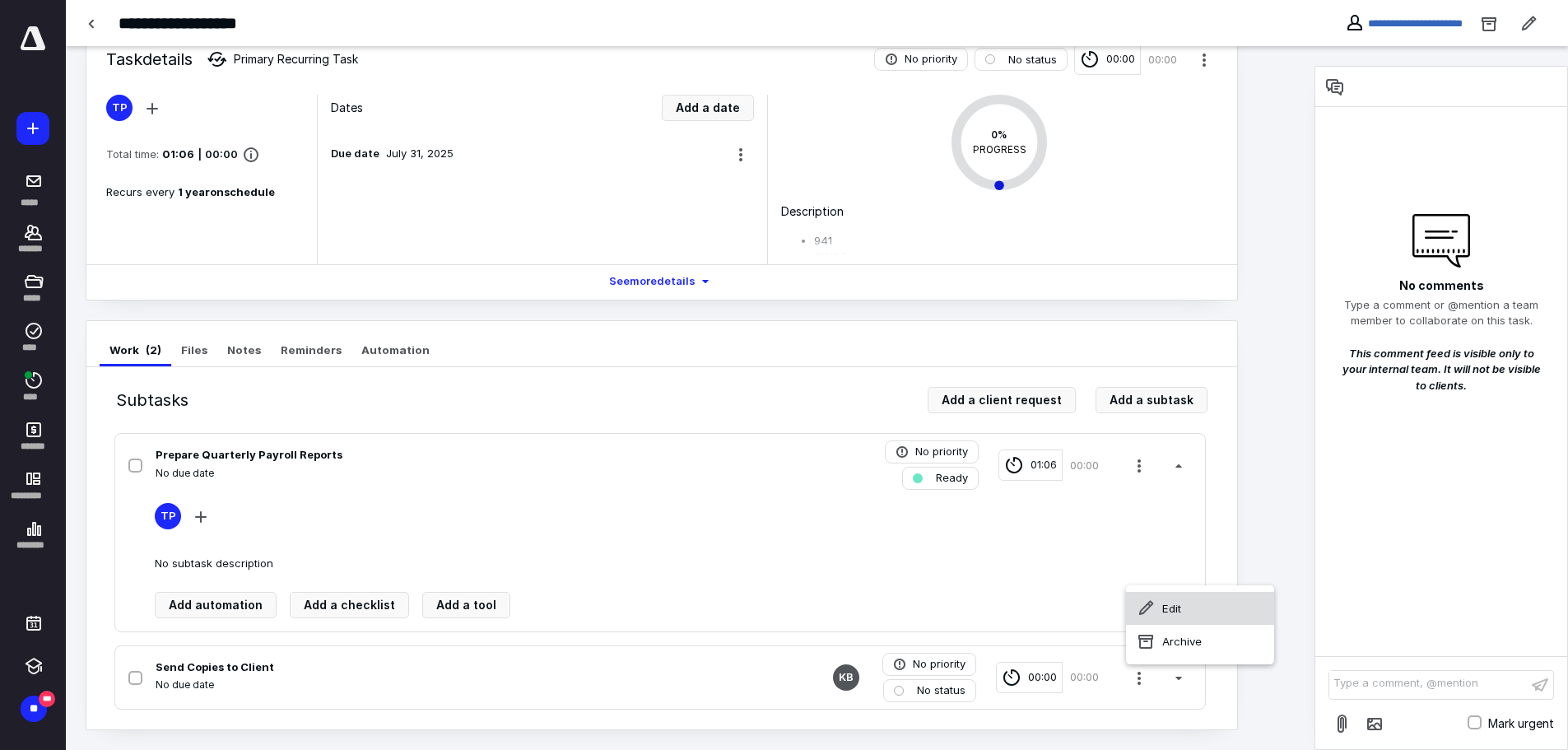 click on "Edit" at bounding box center [1200, 608] 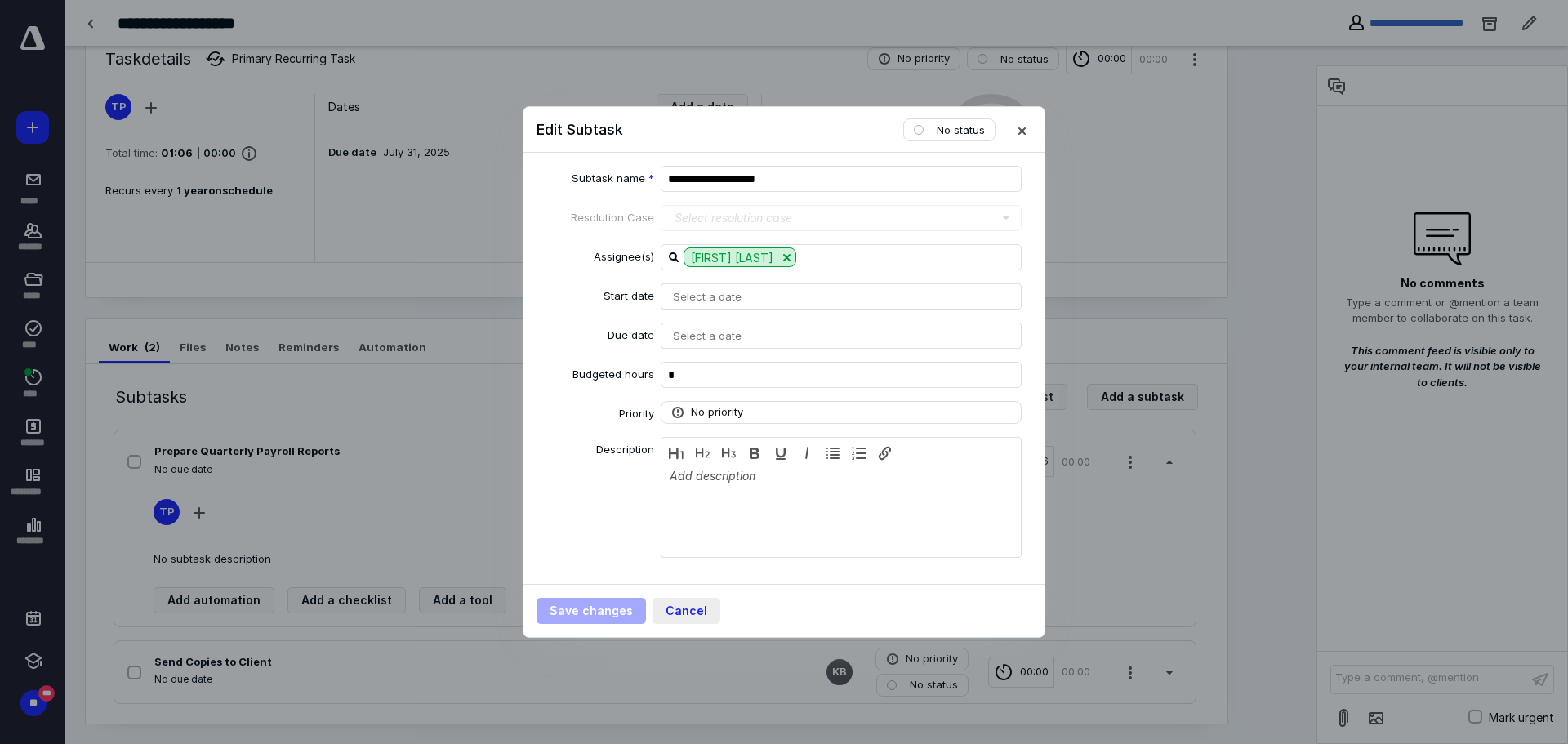 click on "Cancel" at bounding box center (686, 611) 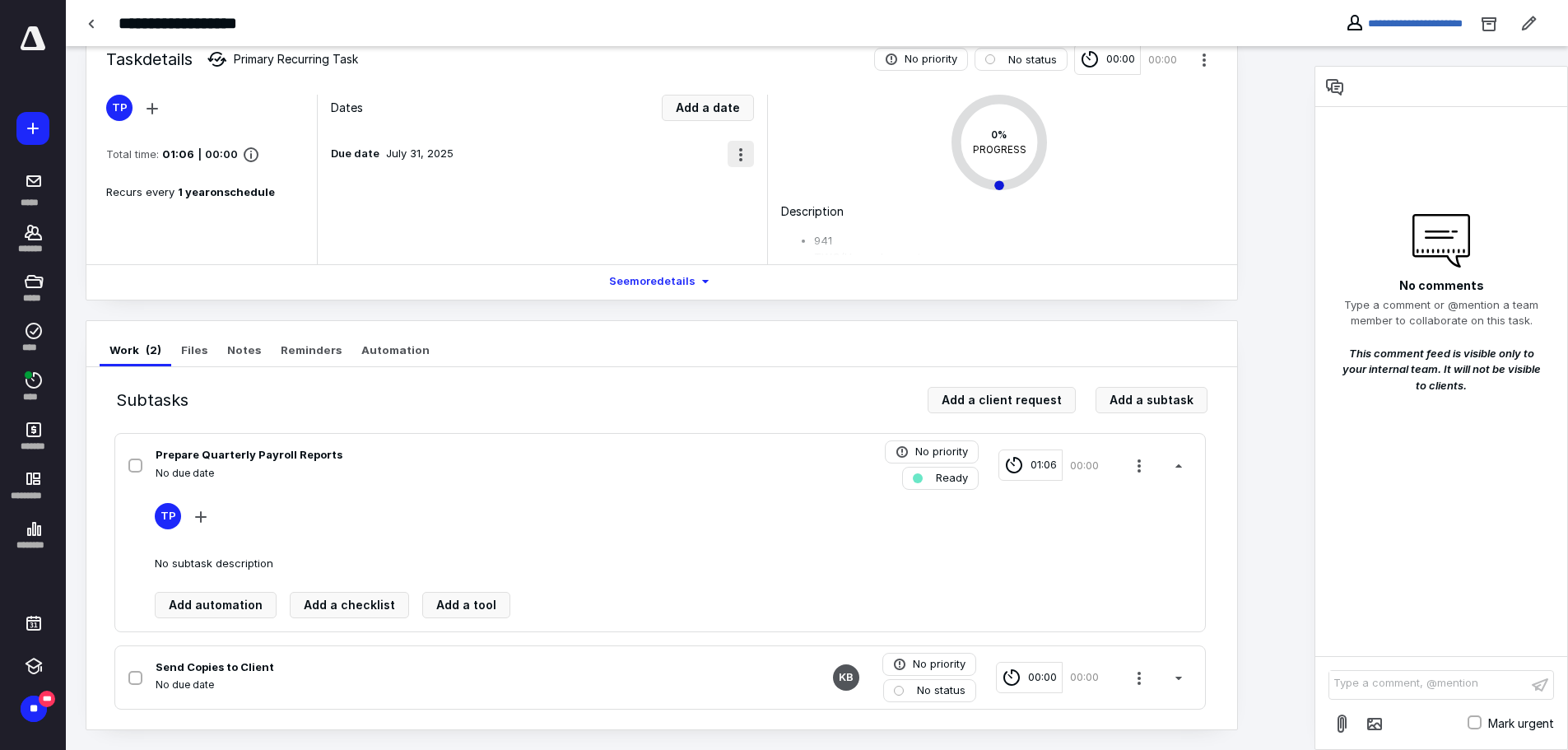 click at bounding box center [741, 154] 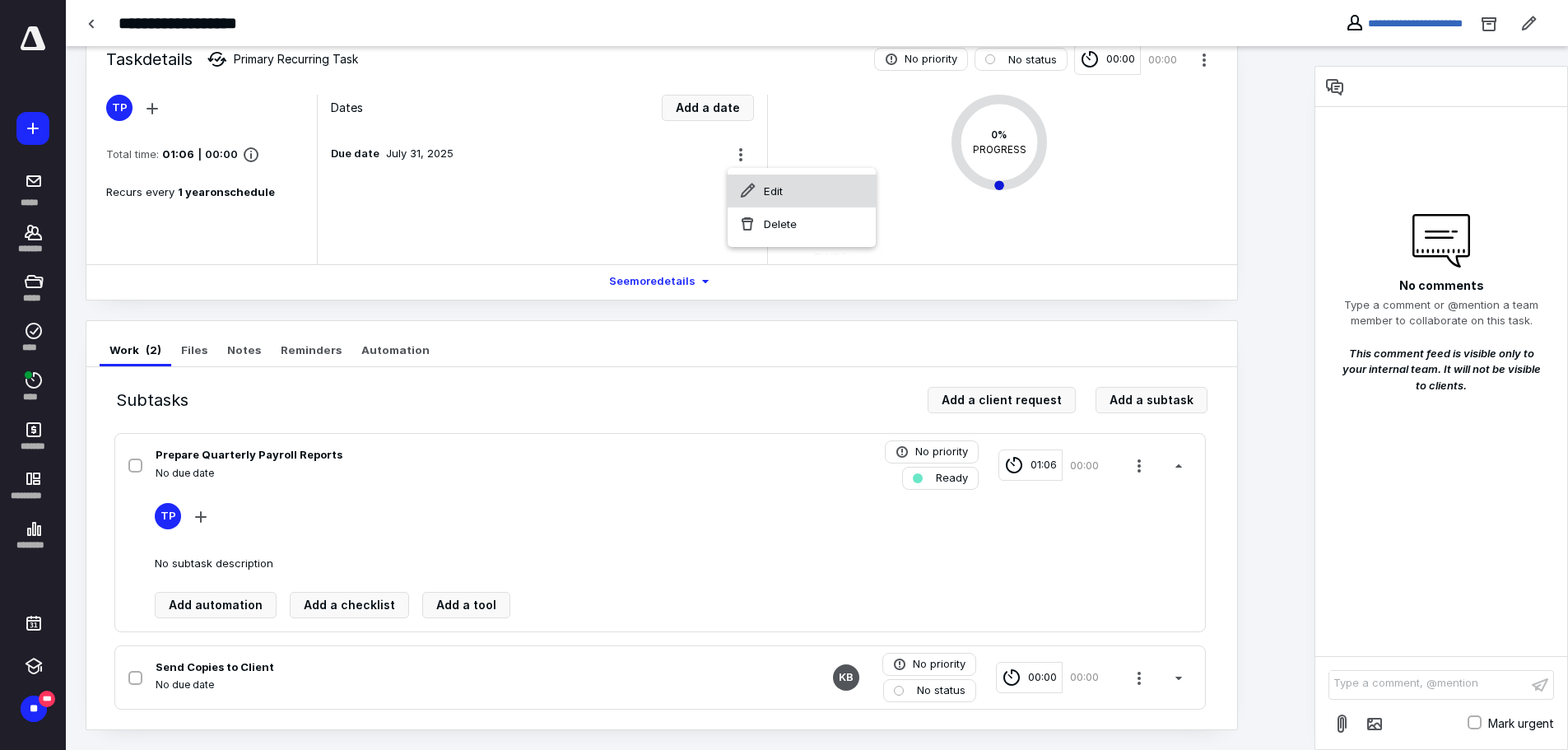click on "Edit" at bounding box center [802, 191] 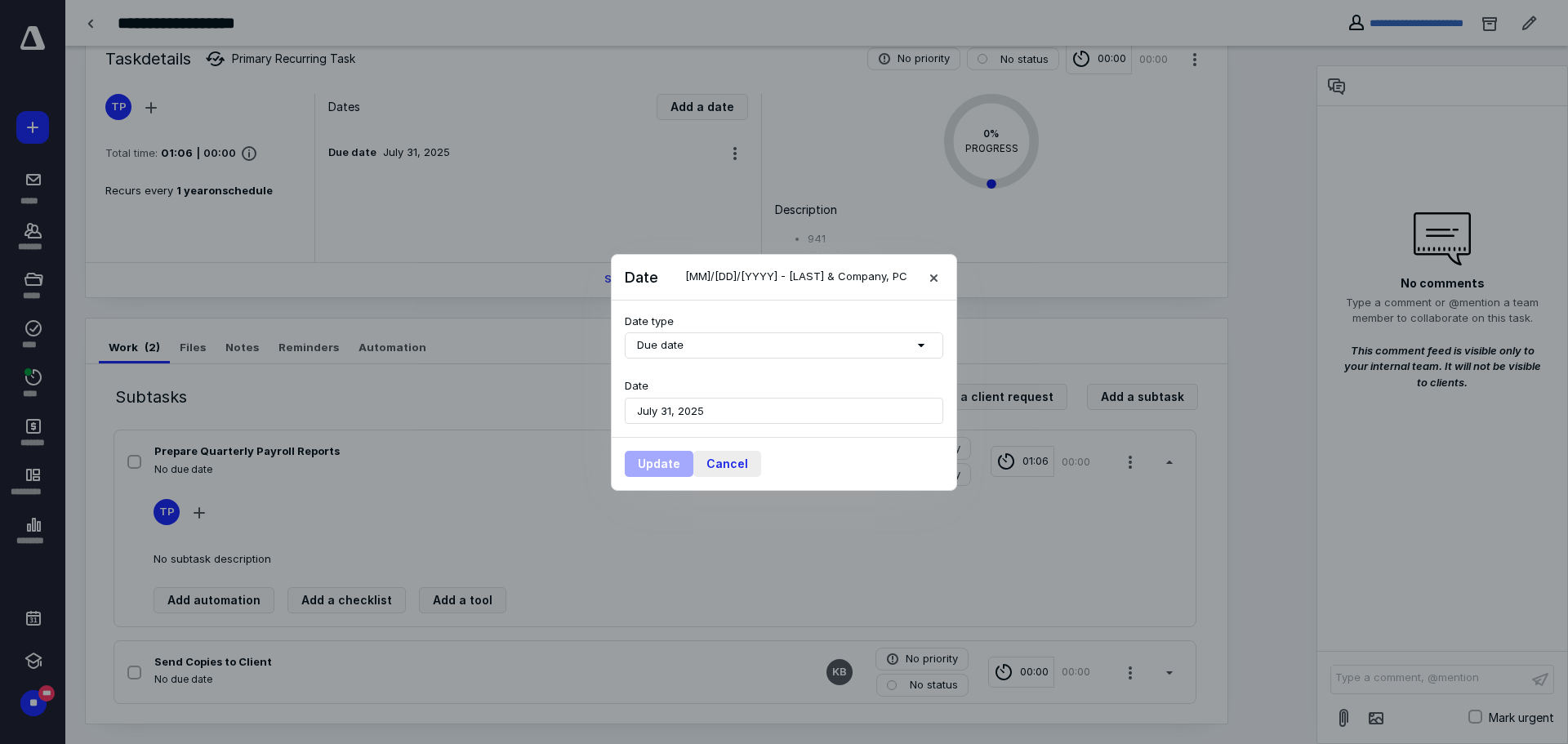 click on "Cancel" at bounding box center [727, 464] 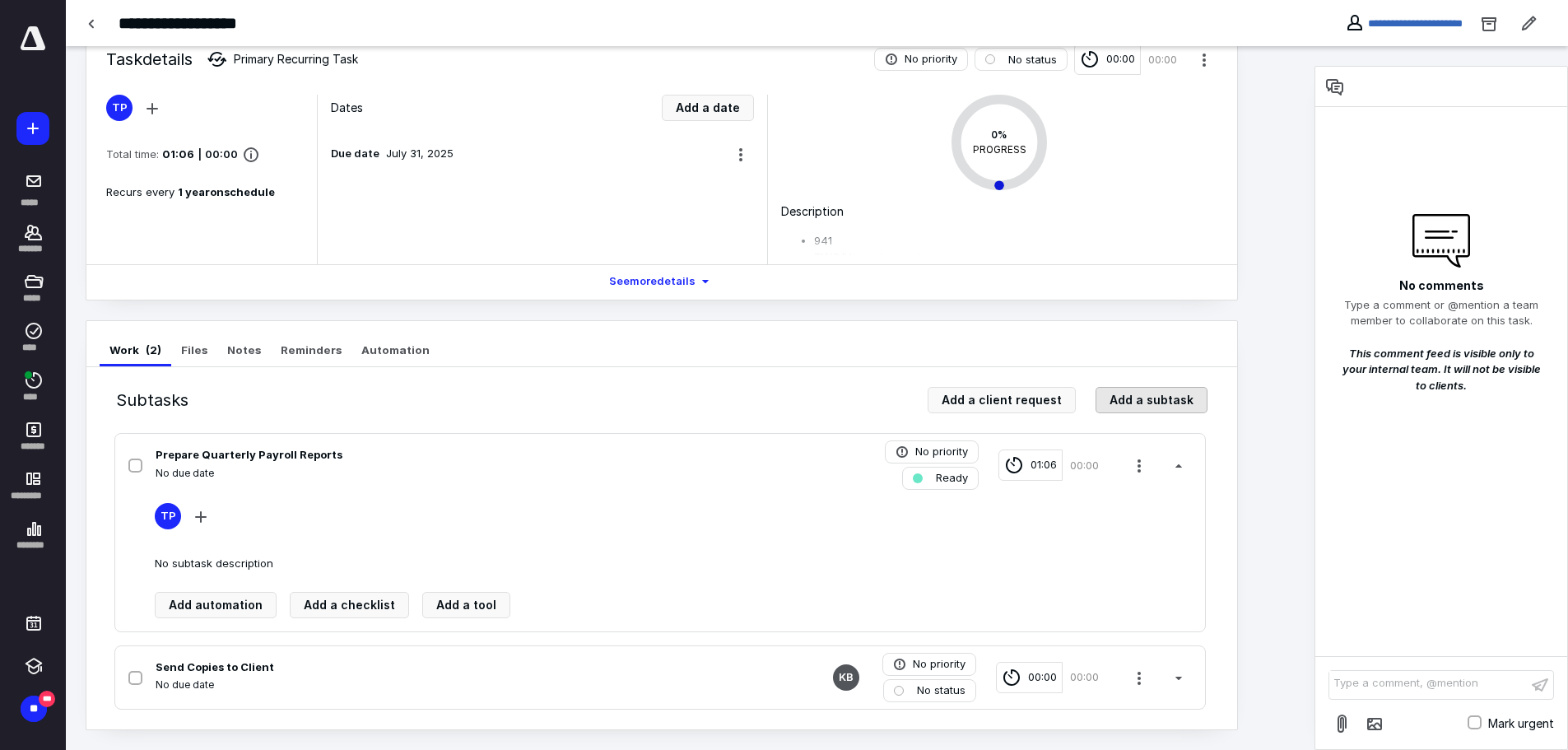 click on "Add a subtask" at bounding box center (1152, 400) 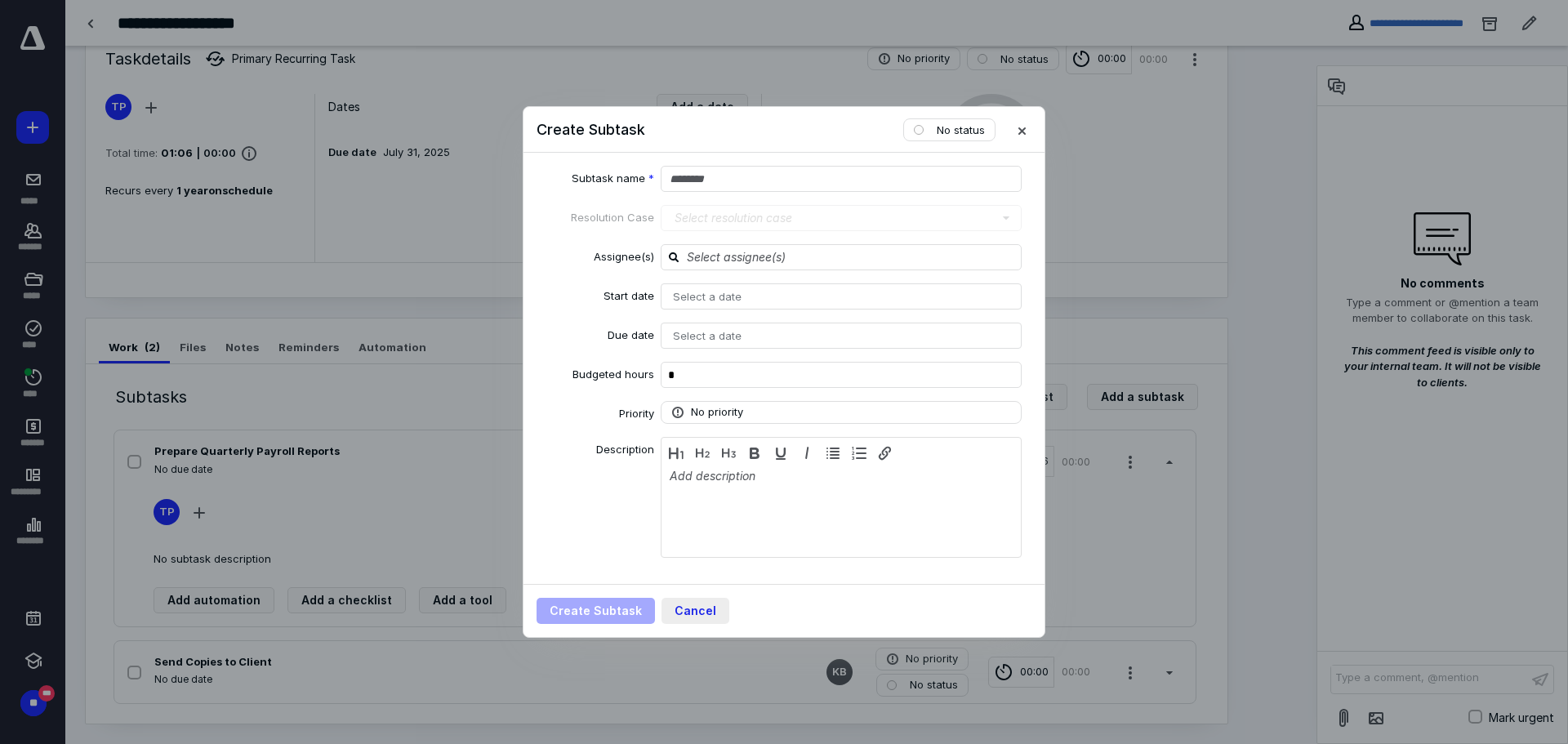 click on "Cancel" at bounding box center [695, 611] 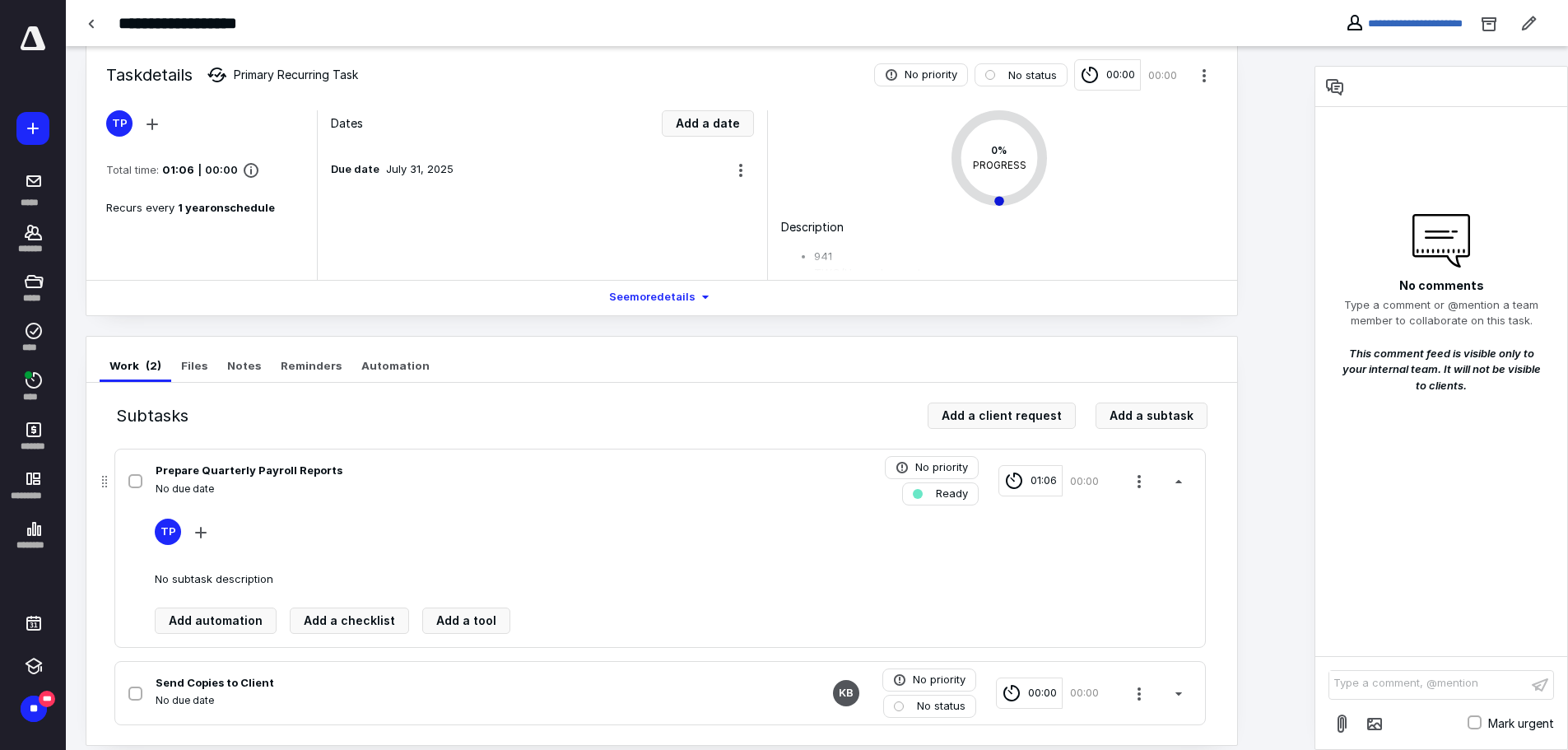 scroll, scrollTop: 43, scrollLeft: 0, axis: vertical 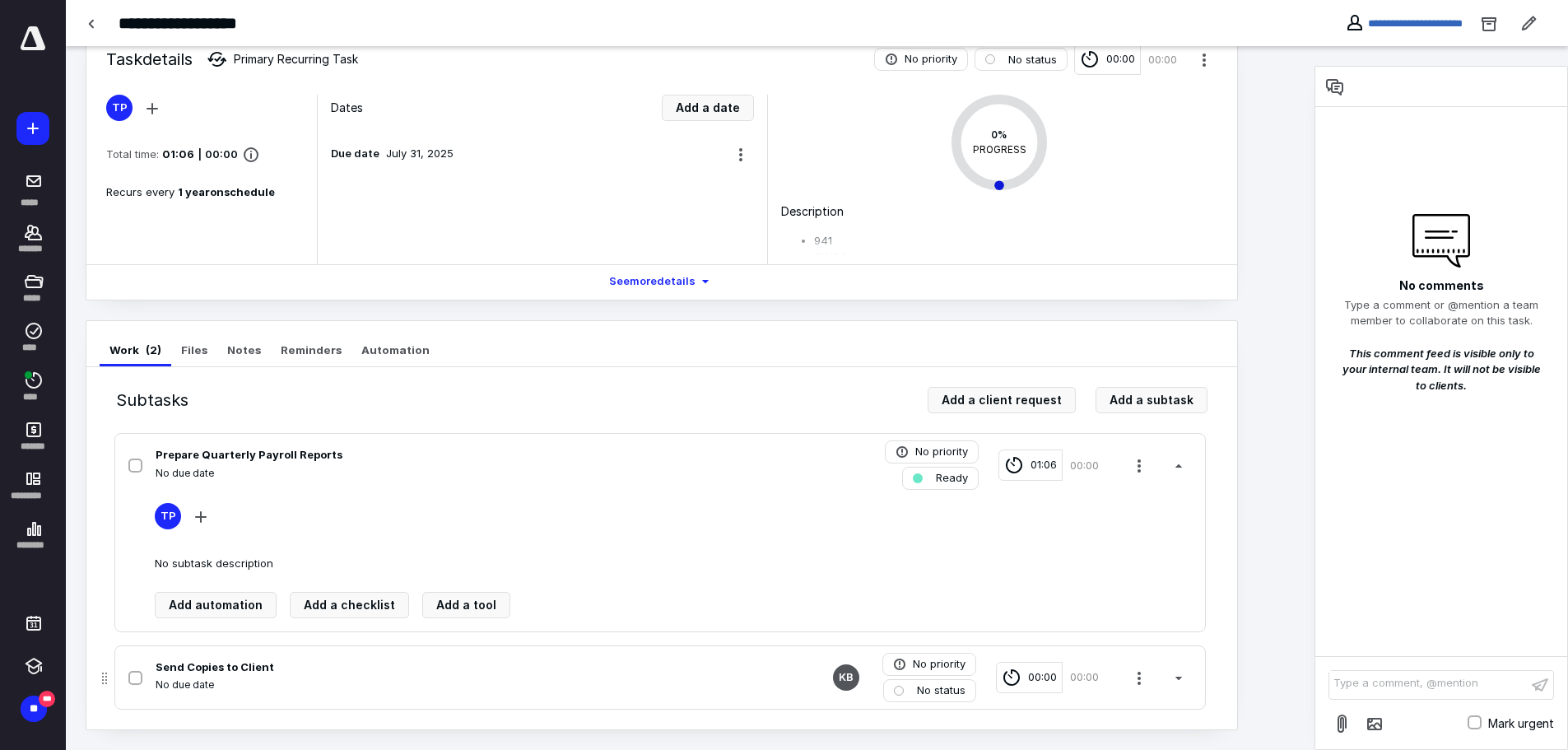 click 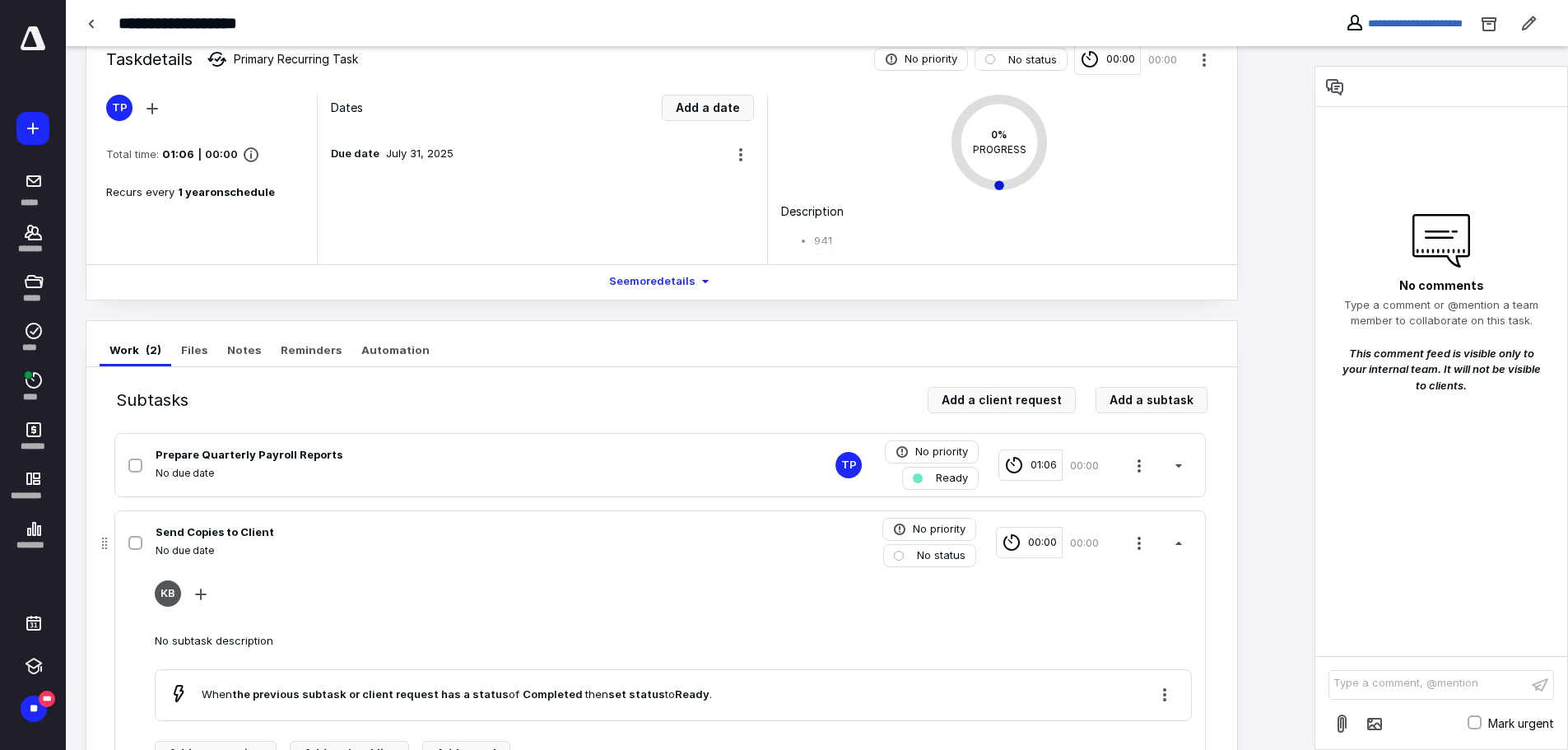 click on "KB No subtask description When  the previous subtask or client request has a status  of   Completed   then  set status  to  Ready . Add automation Add a checklist Add a tool" at bounding box center [673, 673] 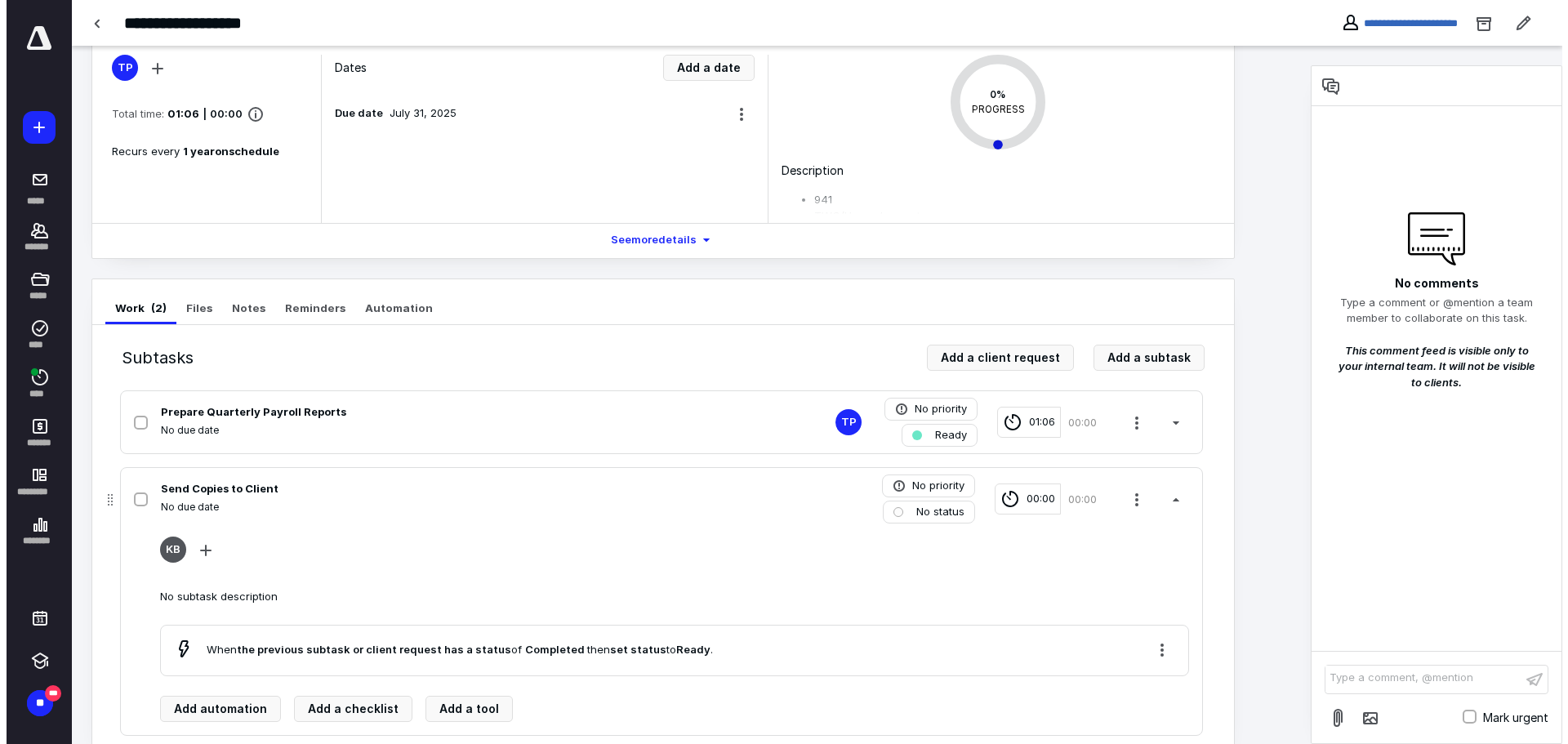 scroll, scrollTop: 114, scrollLeft: 0, axis: vertical 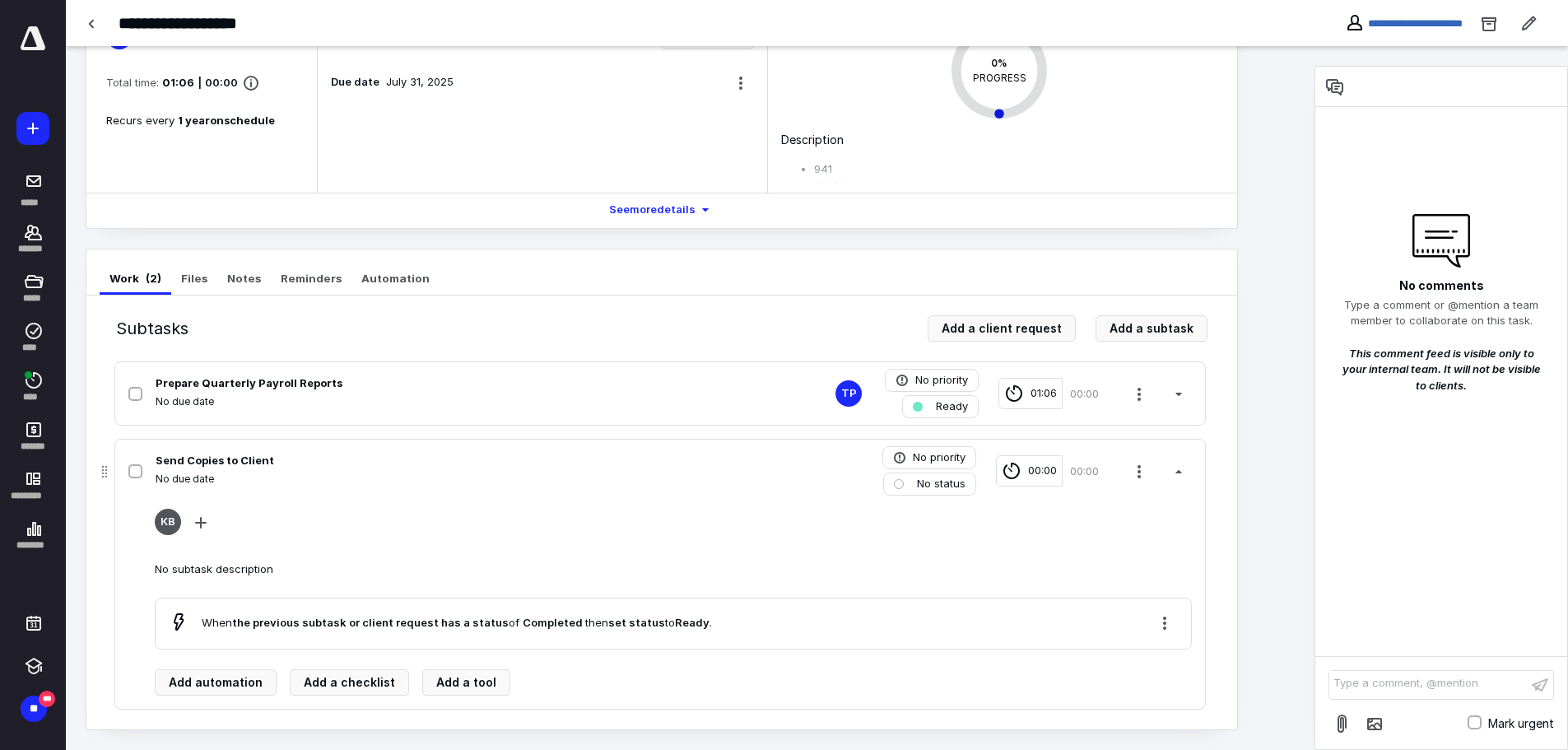 click on "When  the previous subtask or client request has a status  of   Completed   then  set status  to  Ready ." at bounding box center [673, 623] 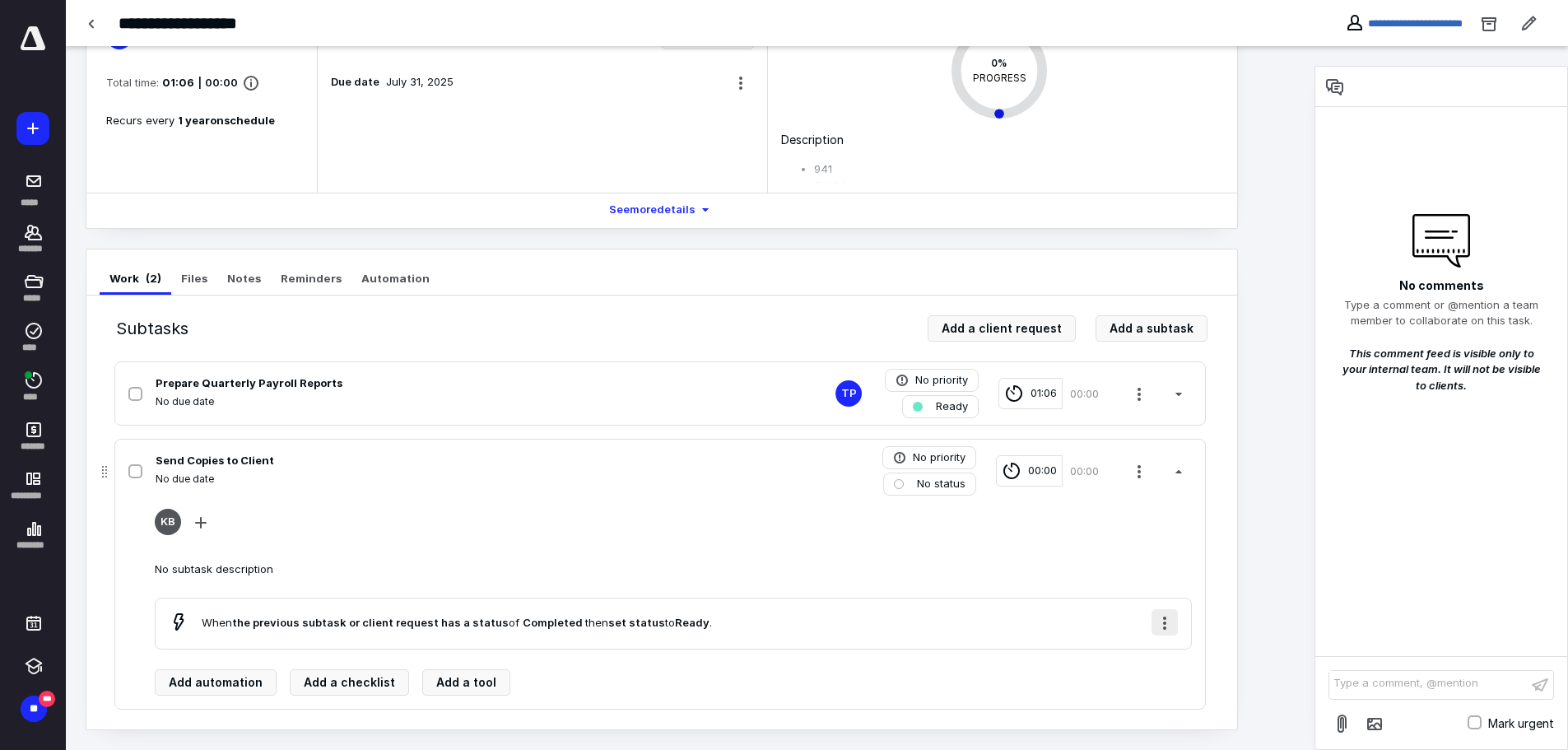 click at bounding box center (1165, 622) 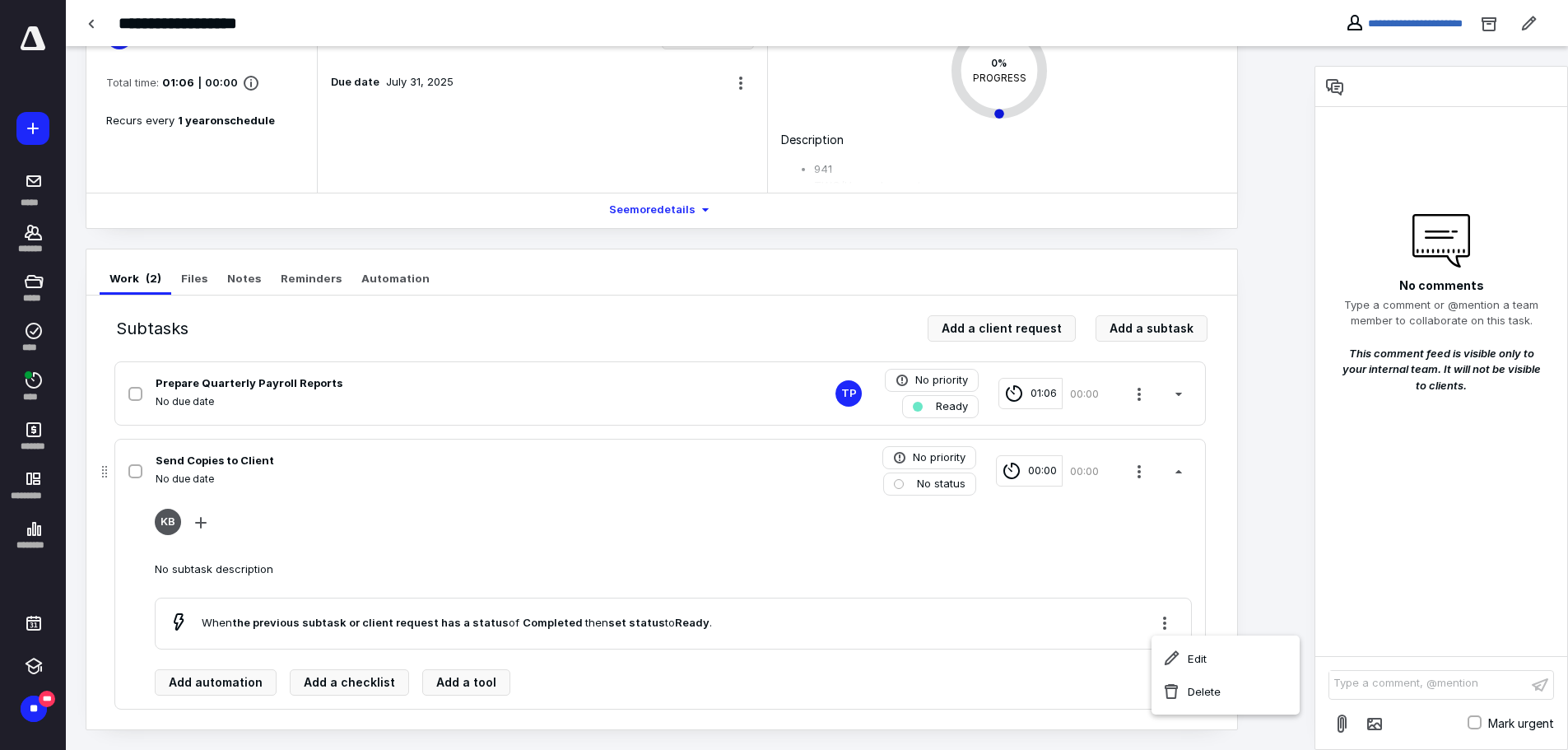 click on "KB" at bounding box center [673, 525] 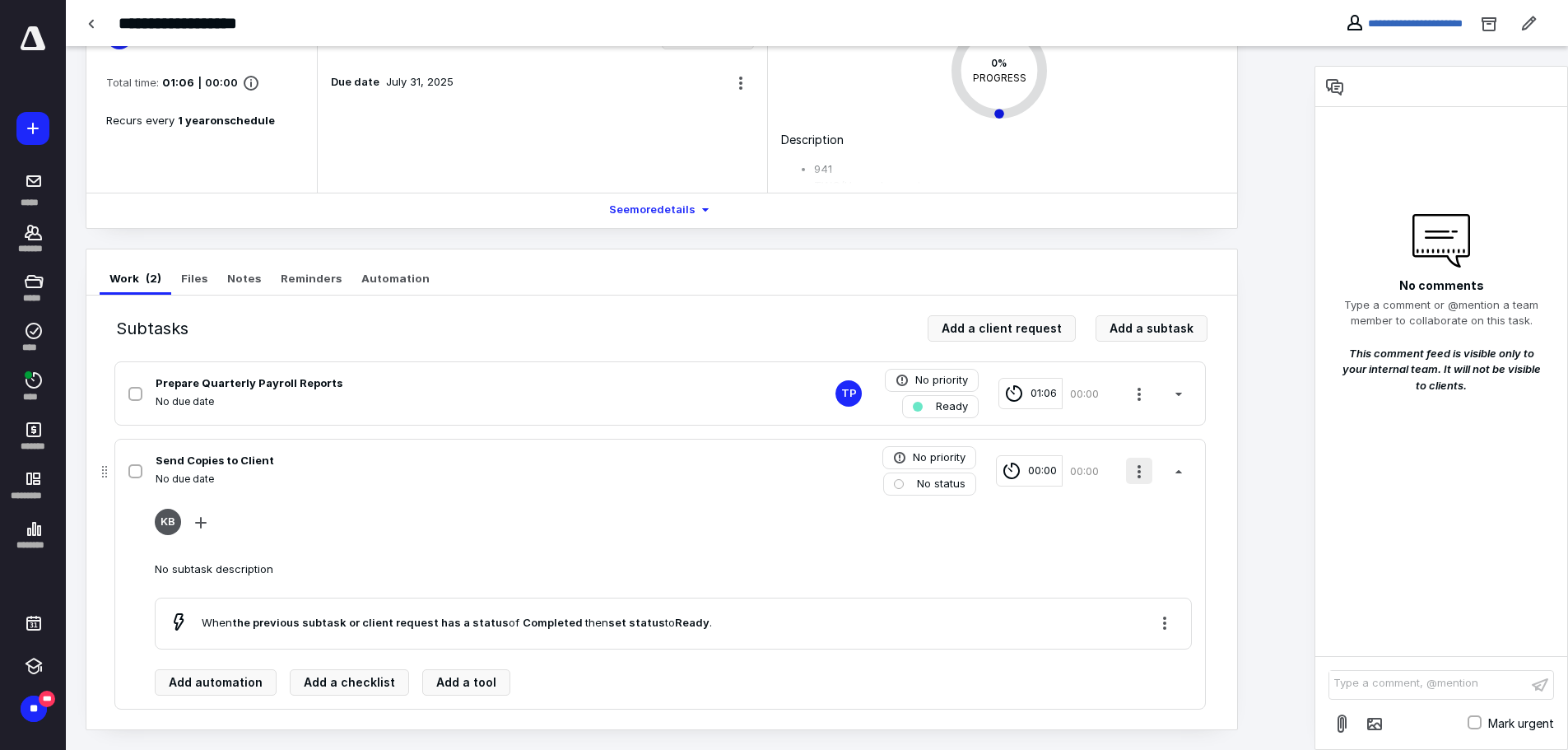 click at bounding box center (1139, 471) 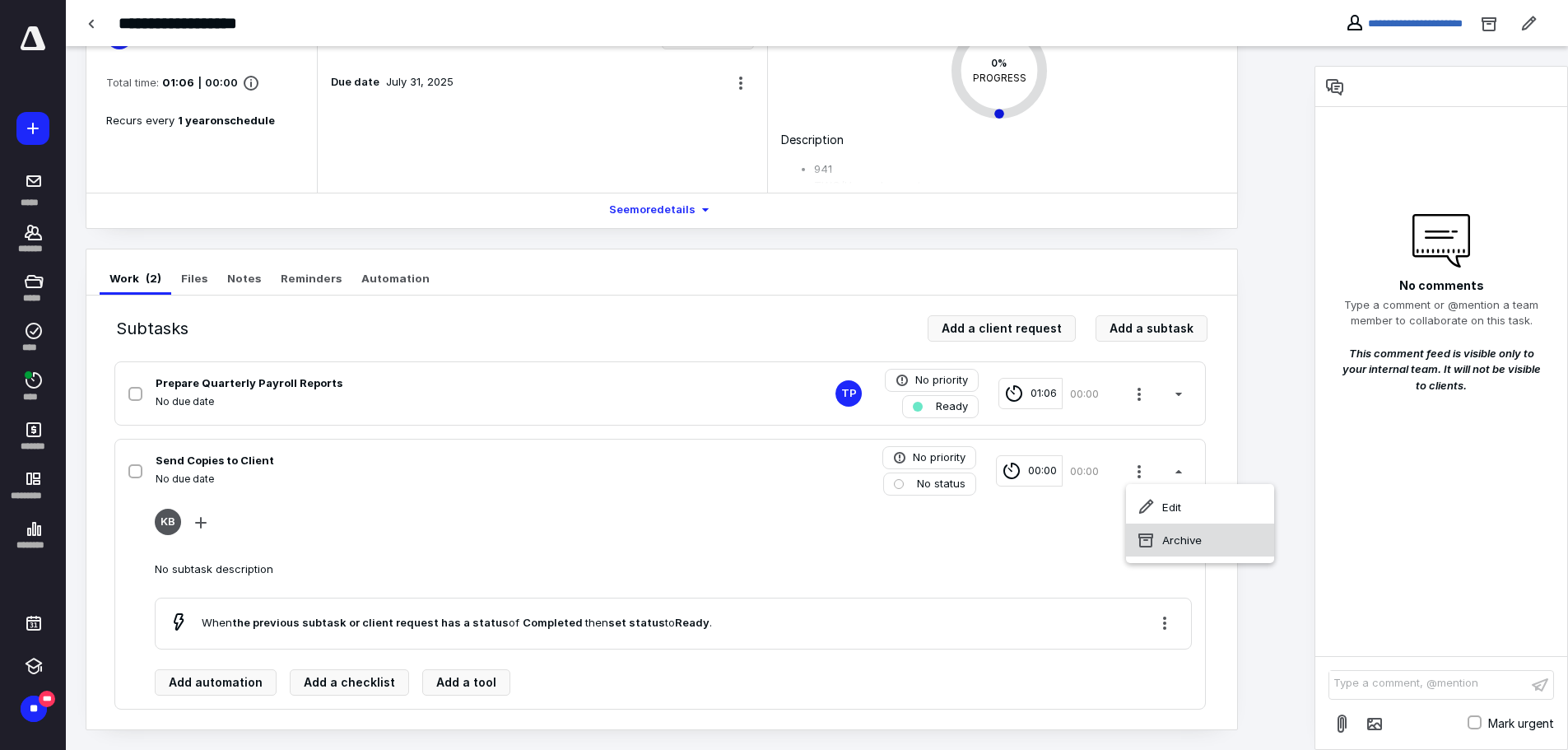 click on "Archive" at bounding box center [1200, 540] 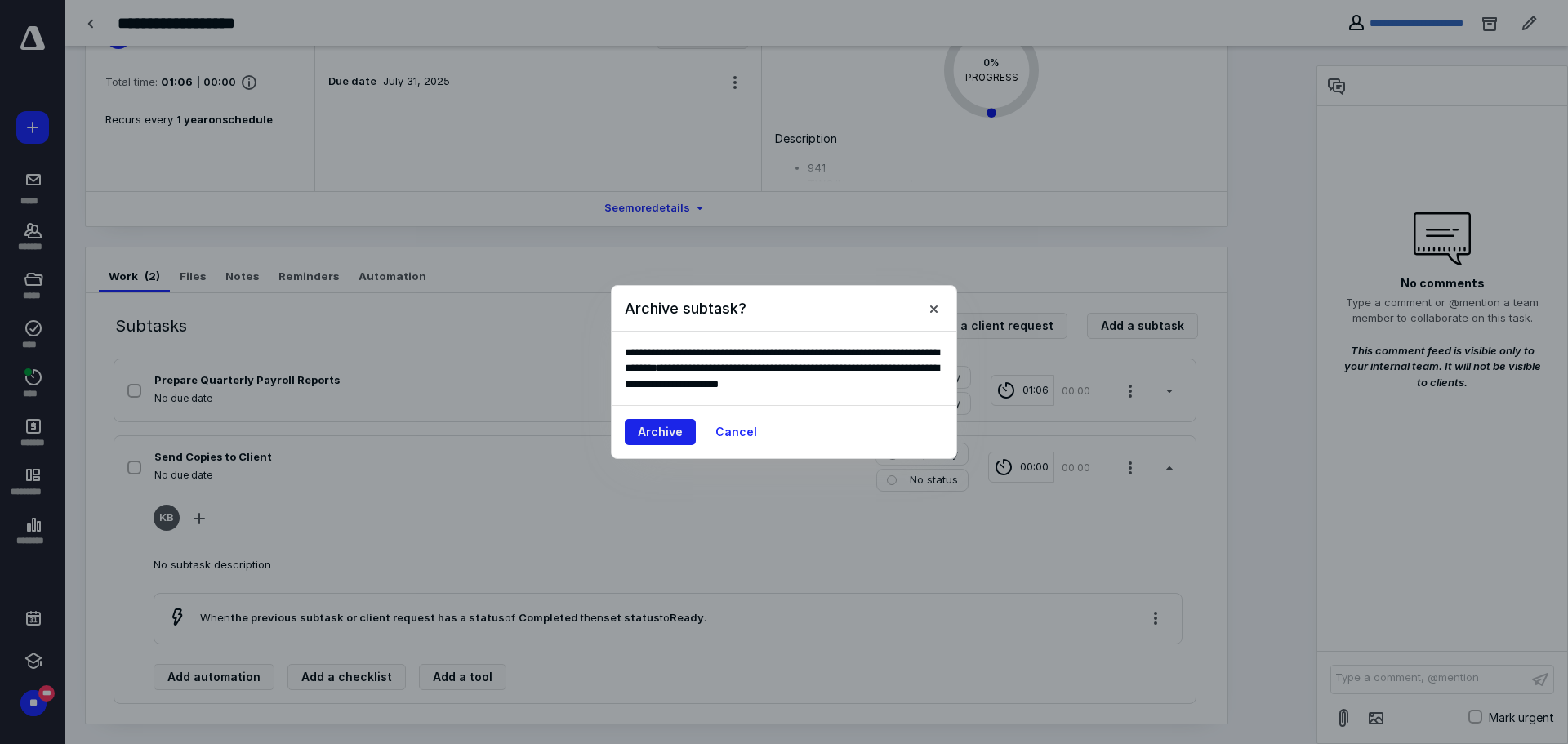 click on "Archive" at bounding box center (660, 432) 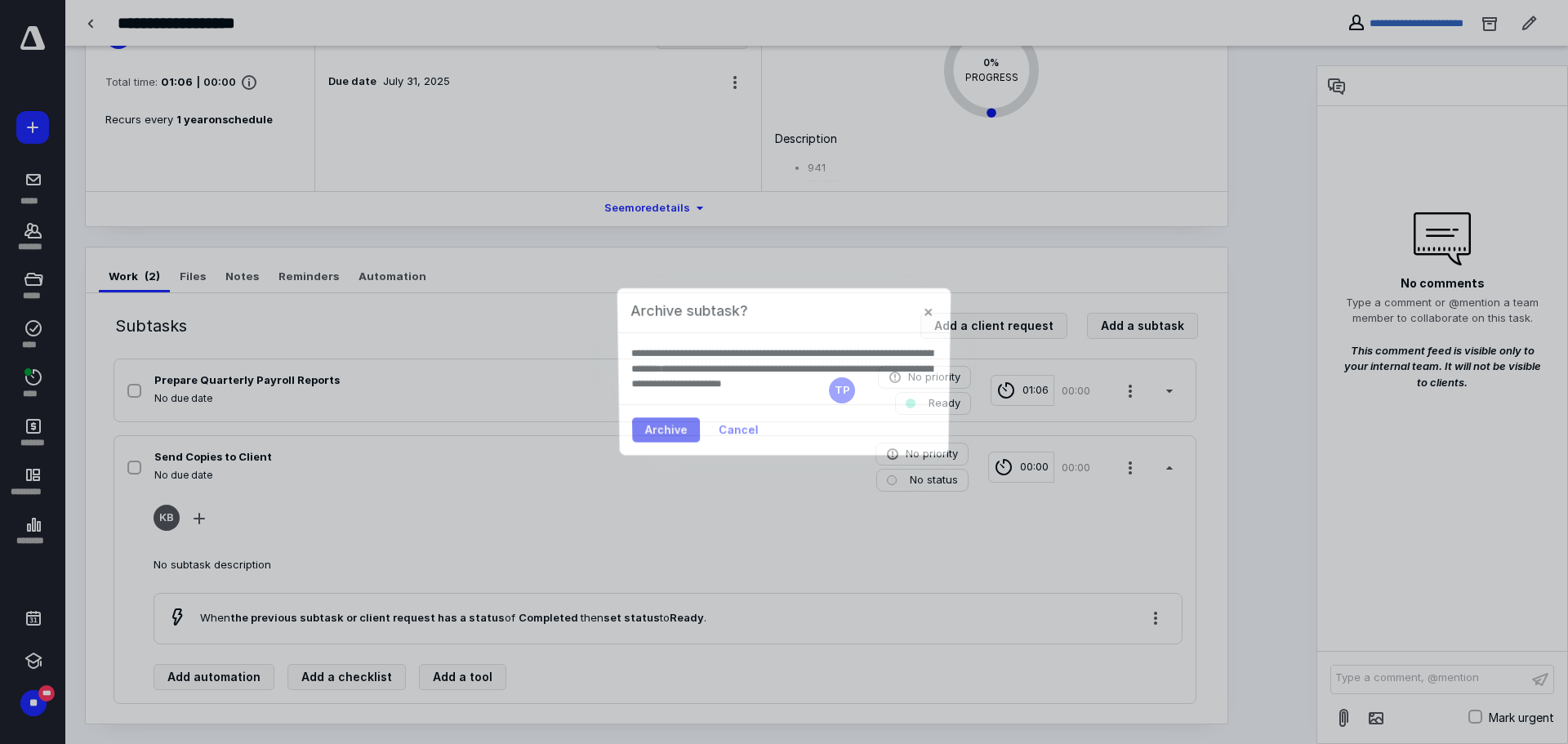 scroll, scrollTop: 0, scrollLeft: 0, axis: both 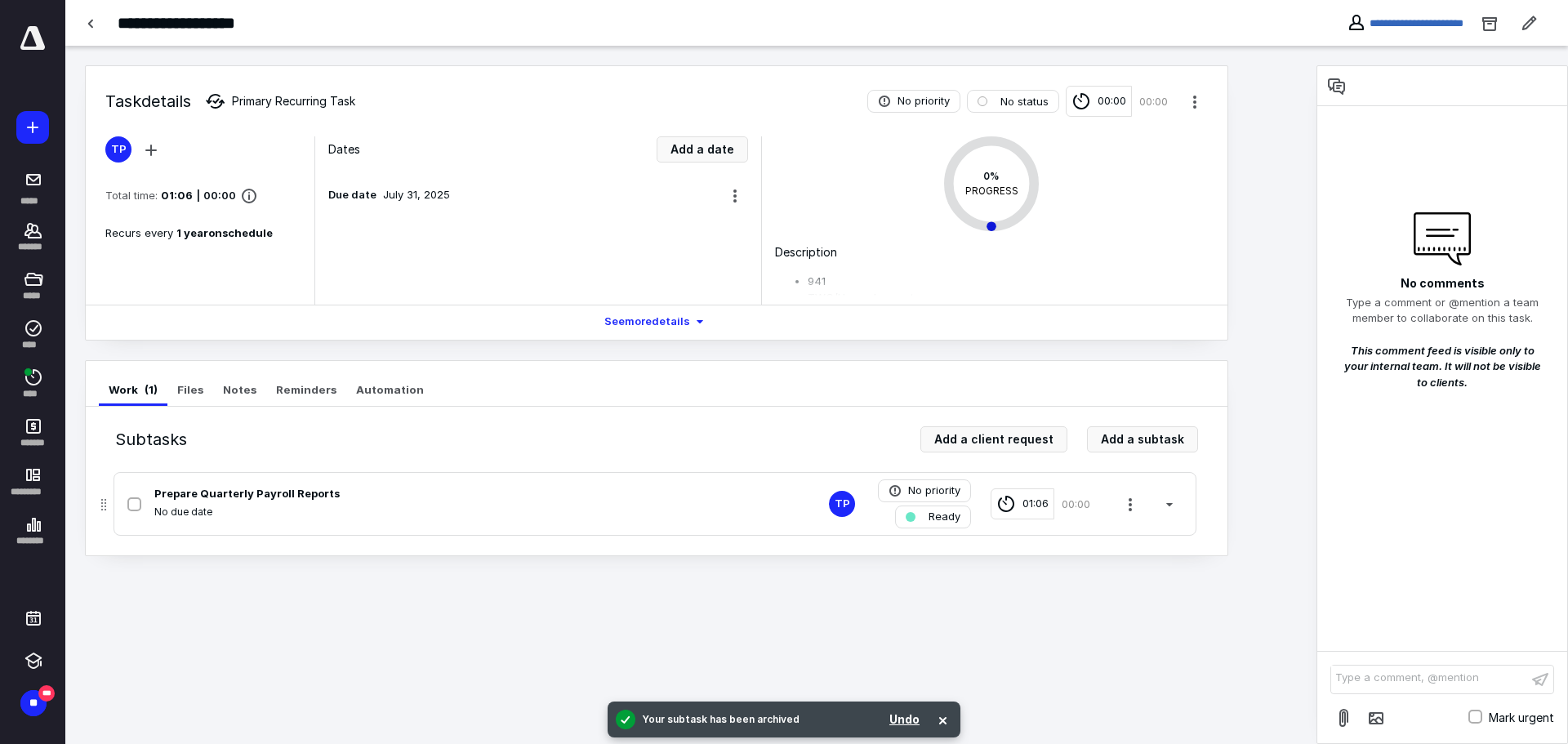 click at bounding box center (134, 505) 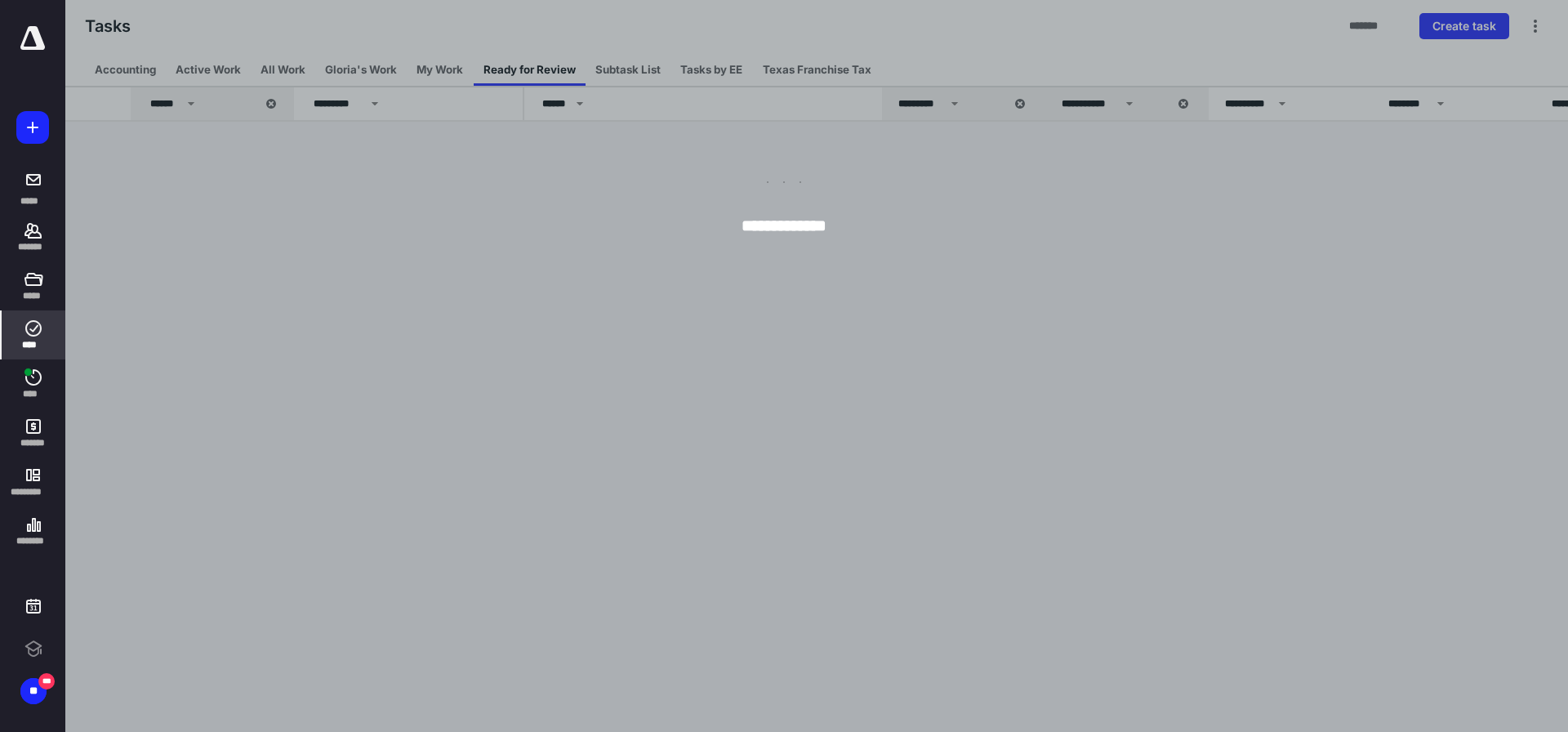 scroll, scrollTop: 0, scrollLeft: 0, axis: both 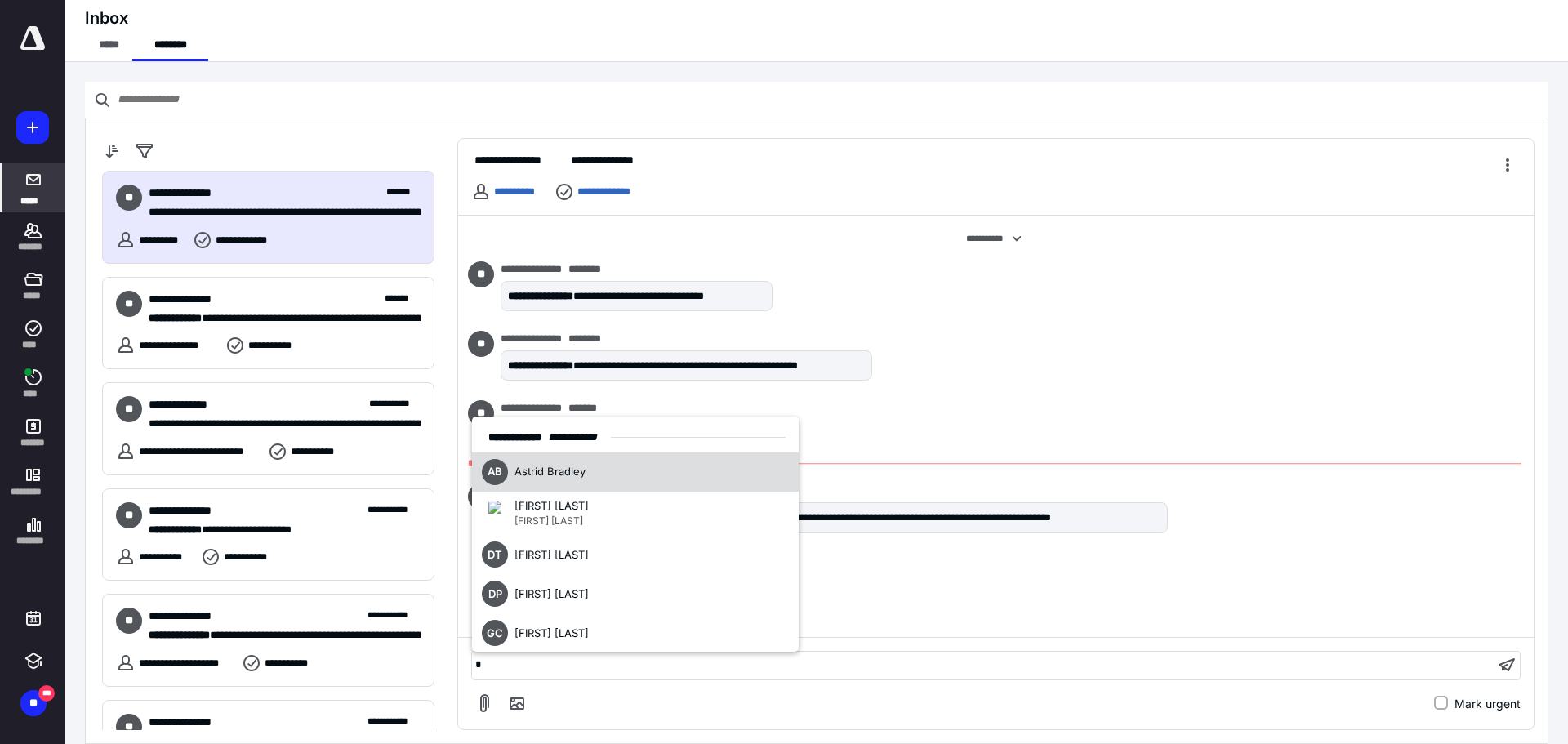 type 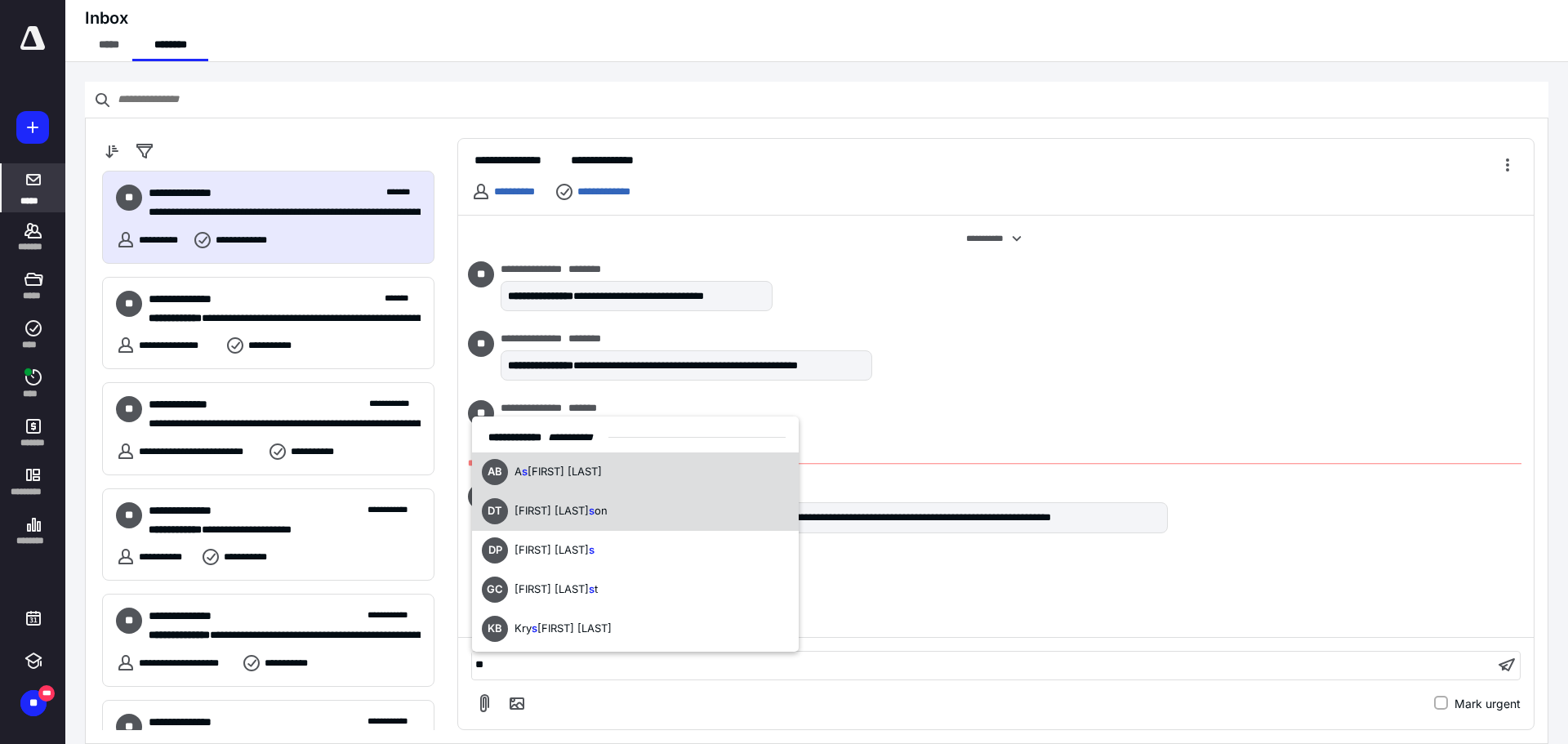click on "[FIRST] [LAST]" at bounding box center [561, 511] 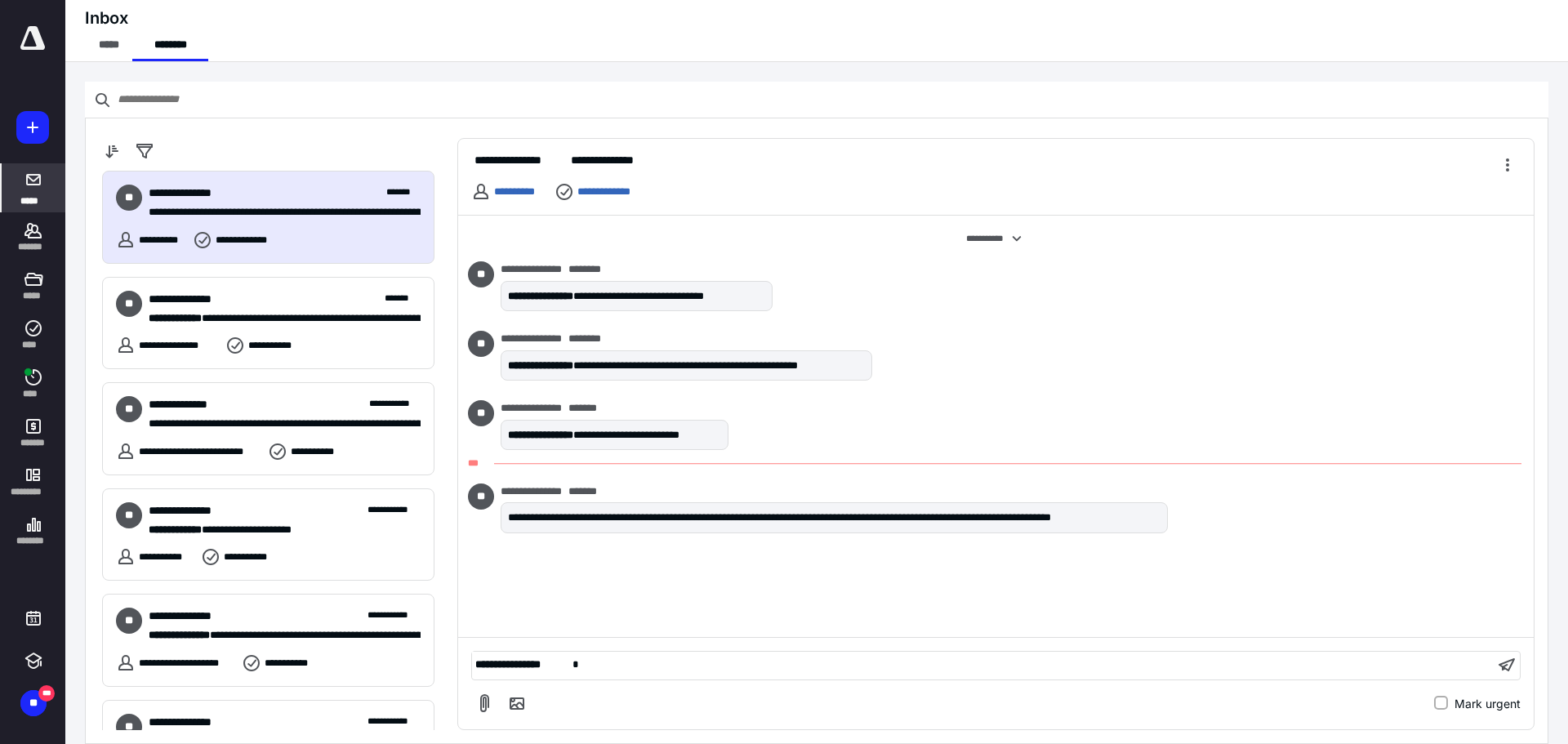 click on "**********" at bounding box center [982, 665] 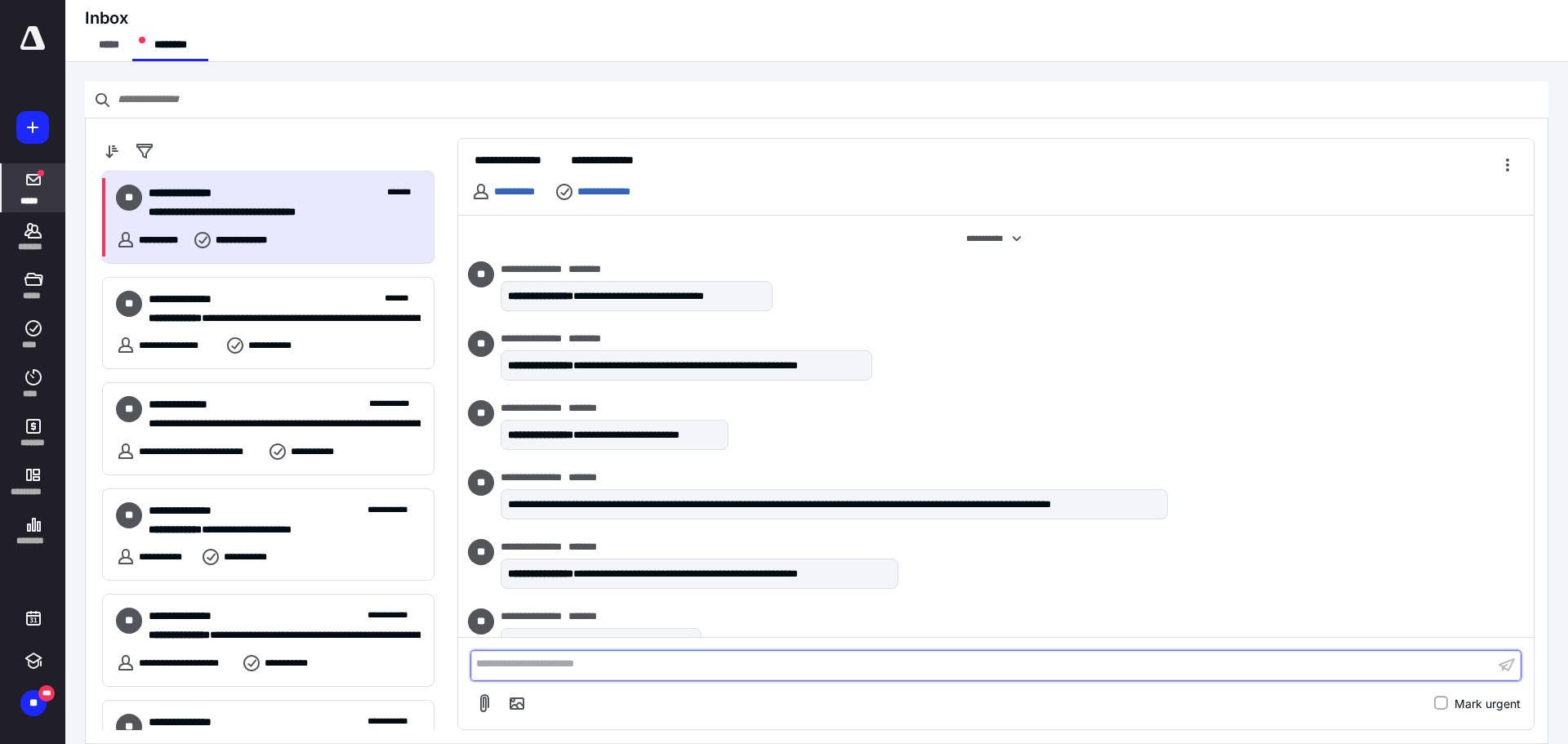 scroll, scrollTop: 107, scrollLeft: 0, axis: vertical 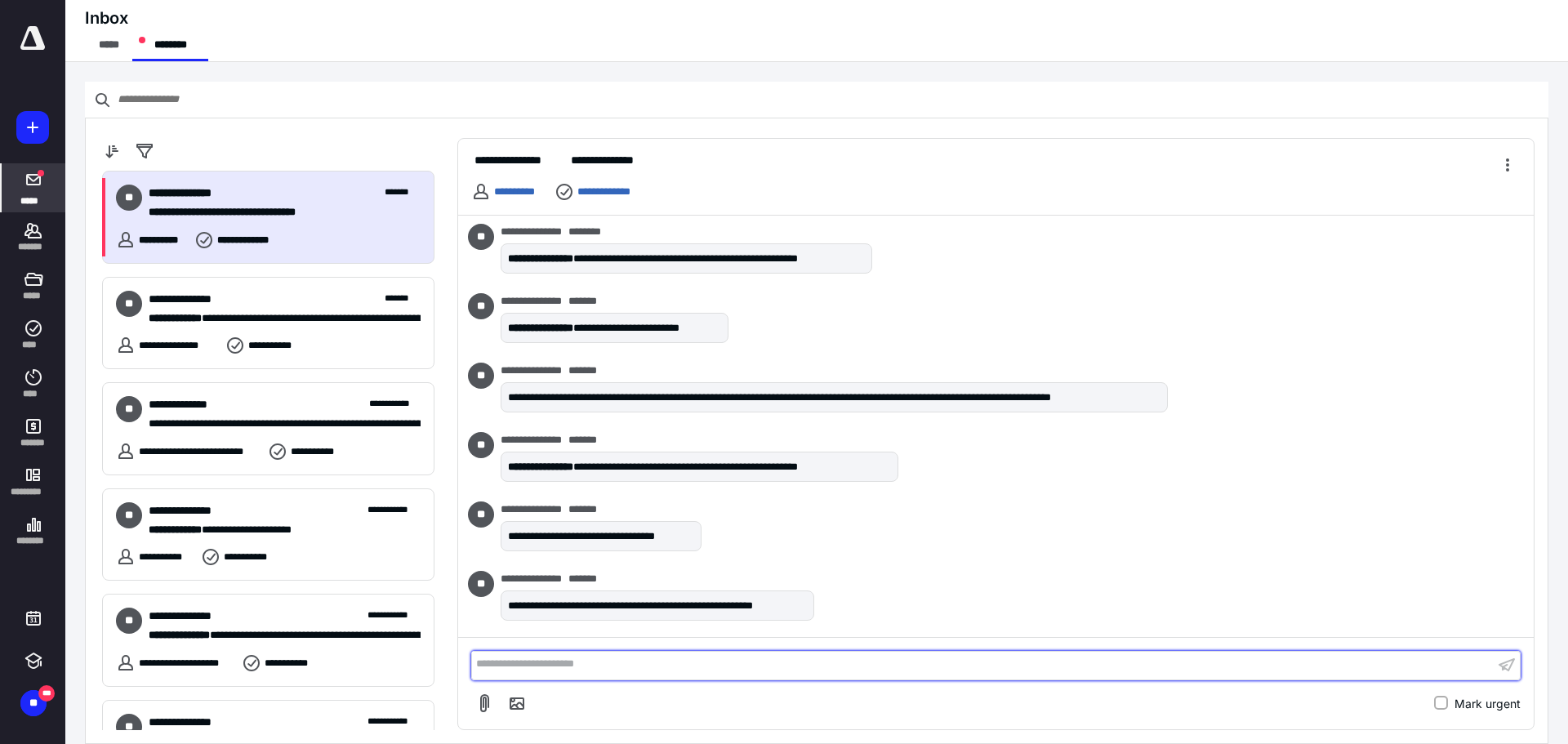 click at bounding box center [982, 665] 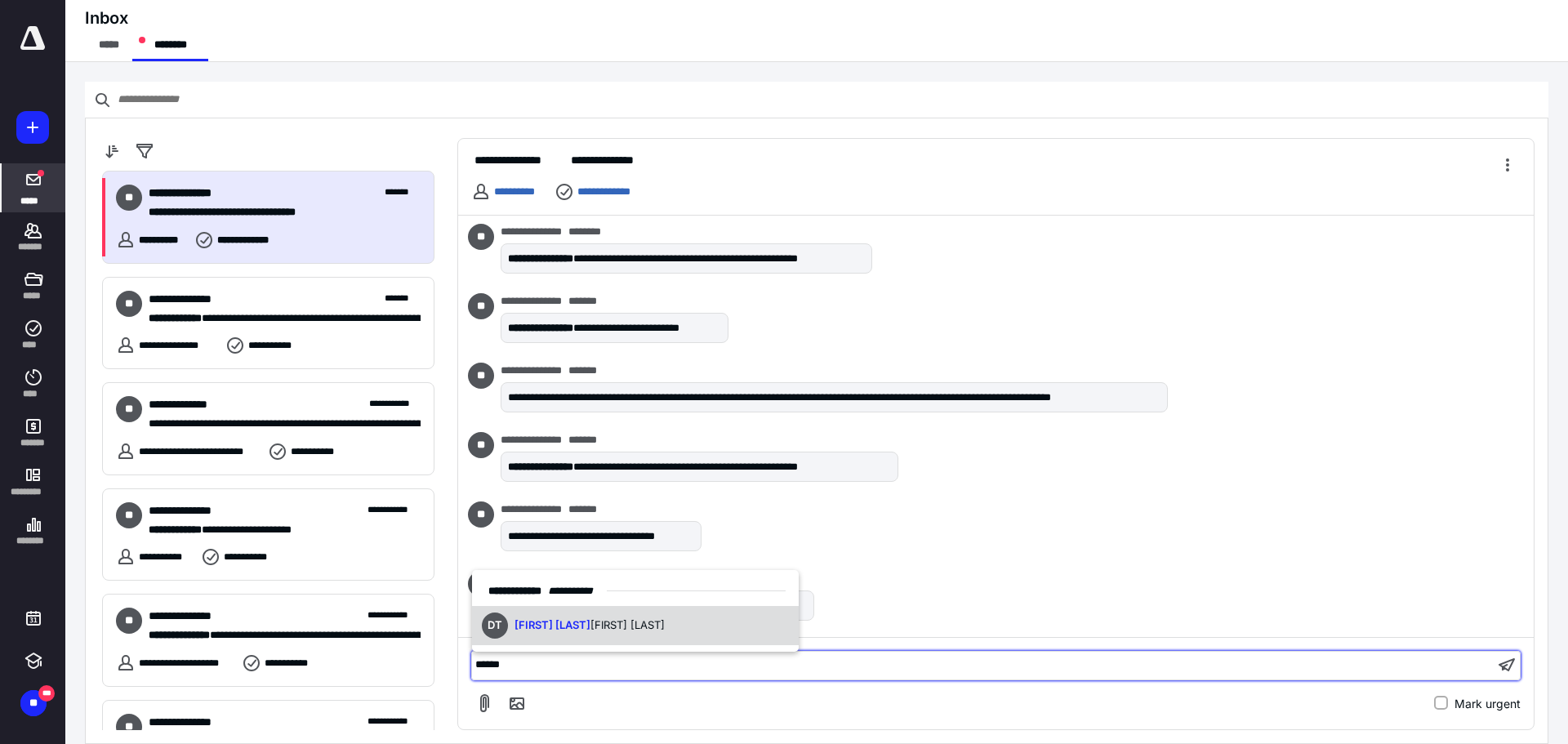 click on "[INITIAL] [FIRST] [LAST]" at bounding box center (635, 626) 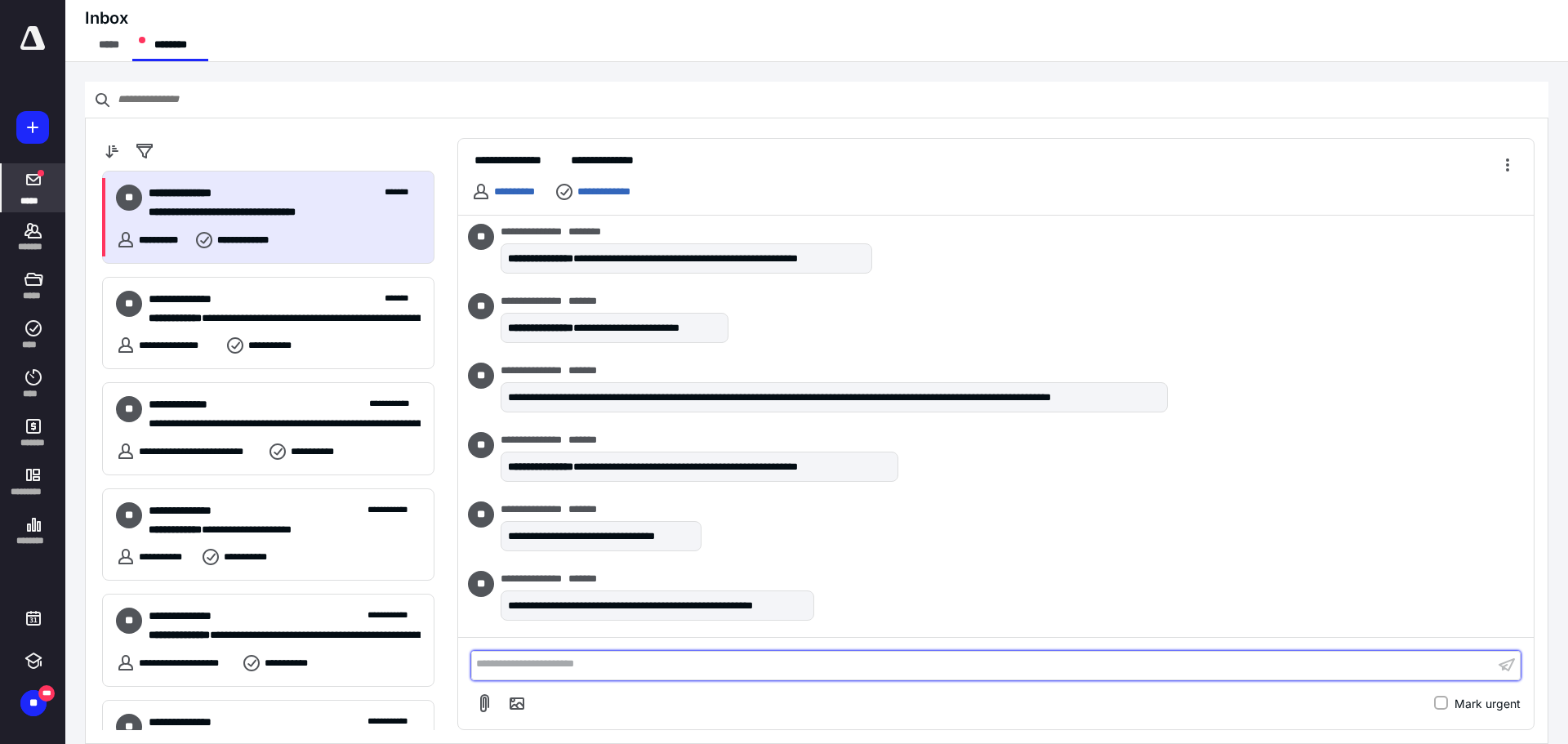 scroll, scrollTop: 176, scrollLeft: 0, axis: vertical 